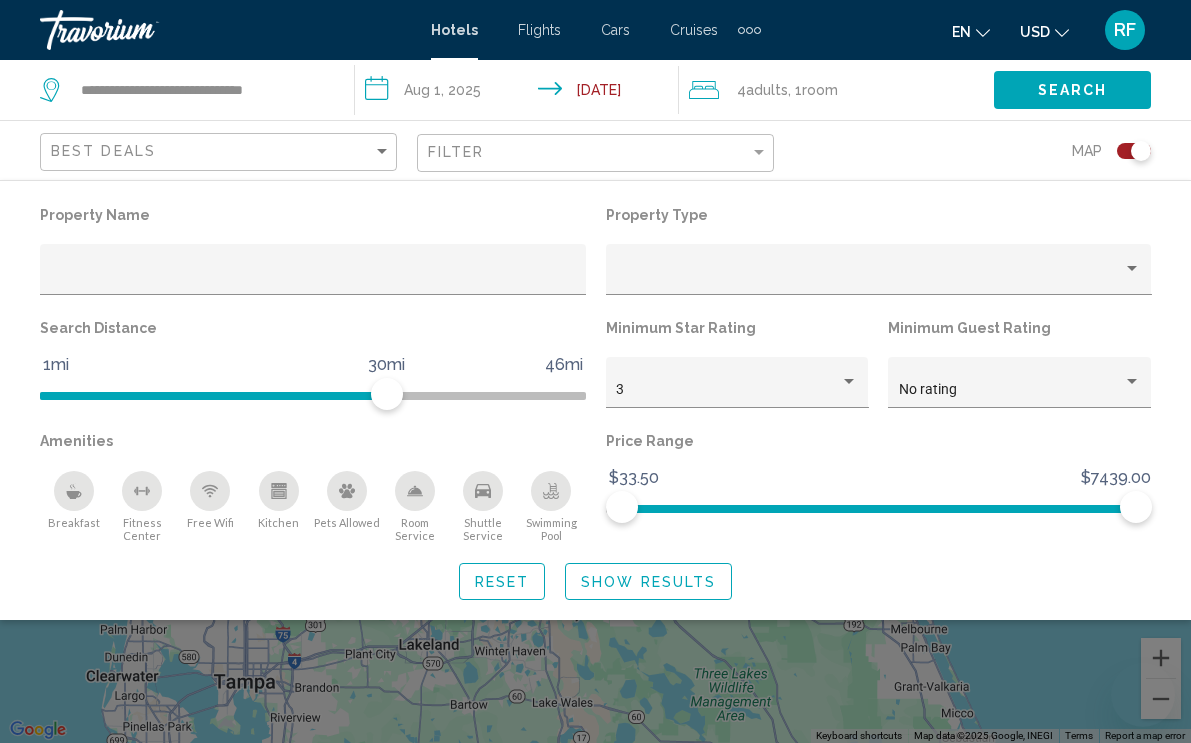 scroll, scrollTop: 0, scrollLeft: 0, axis: both 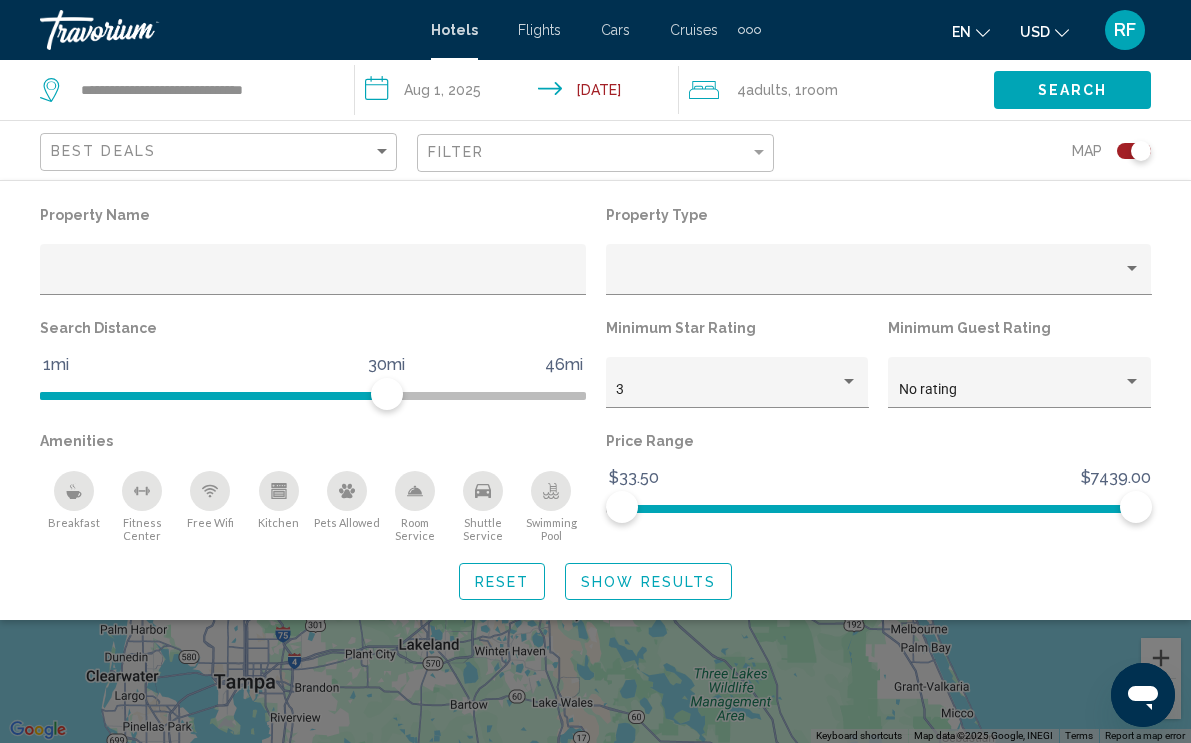 click on "RF" at bounding box center (1125, 30) 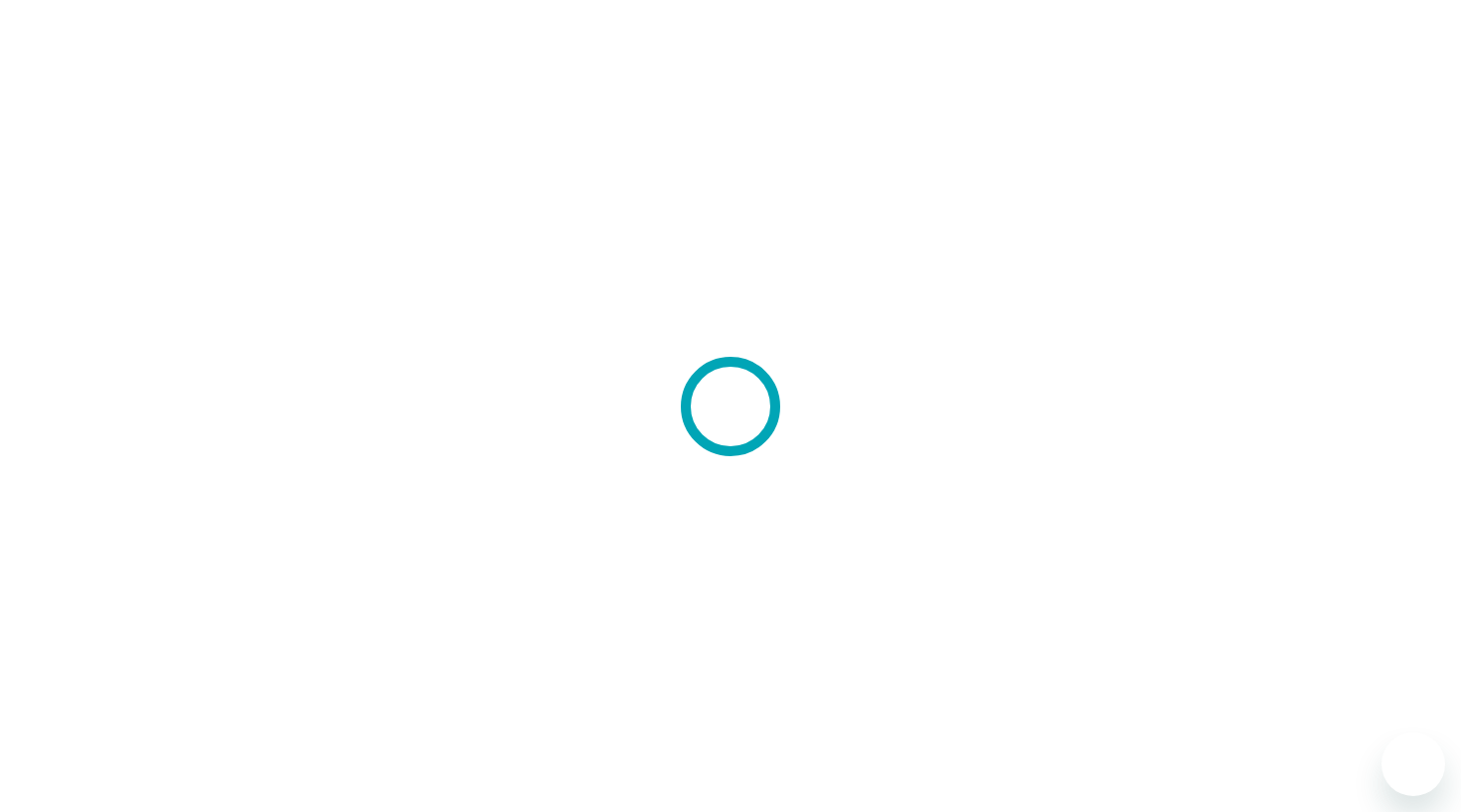 scroll, scrollTop: 0, scrollLeft: 0, axis: both 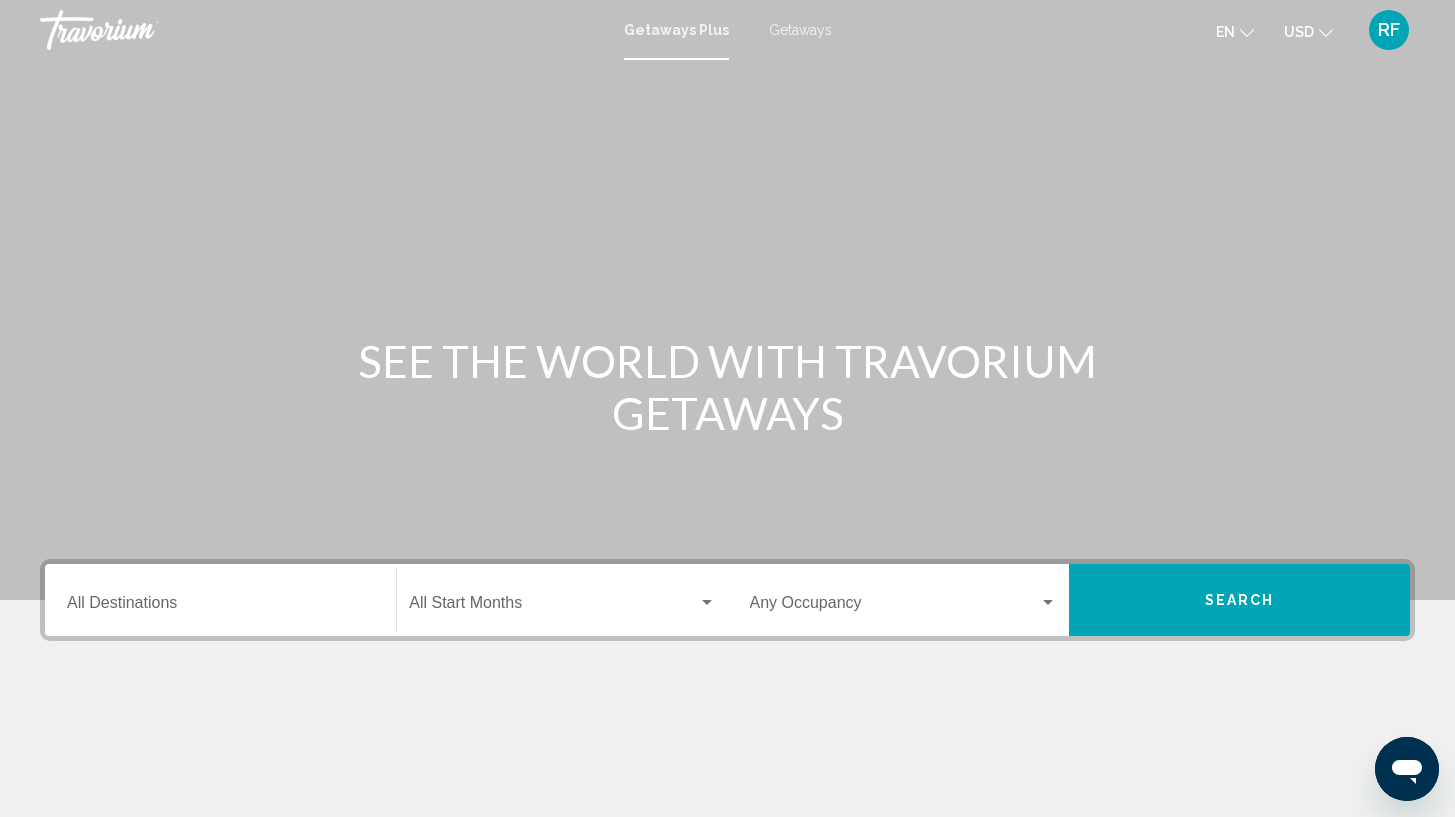 click on "Getaways" at bounding box center (800, 30) 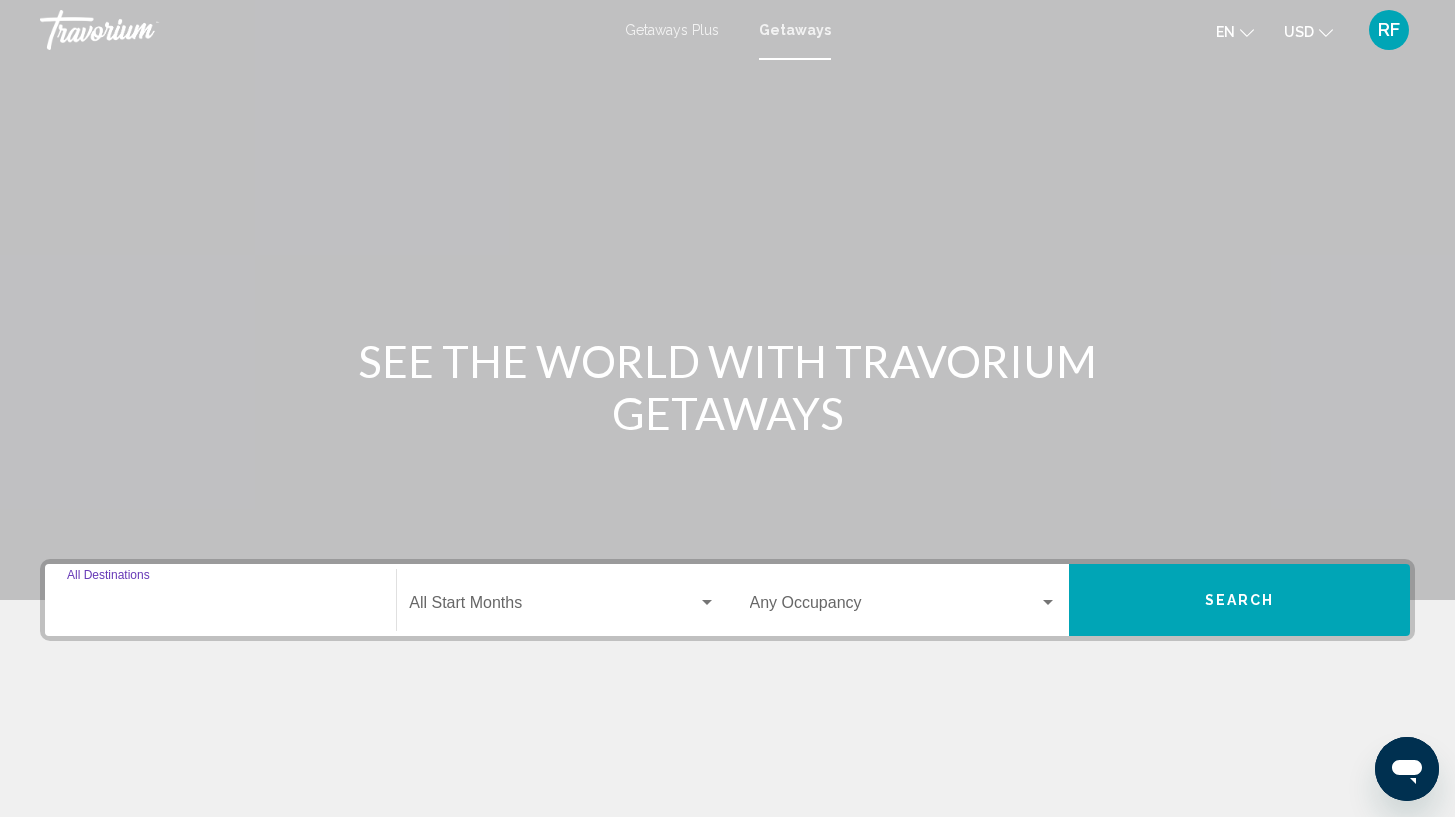 click on "Destination All Destinations" at bounding box center [220, 607] 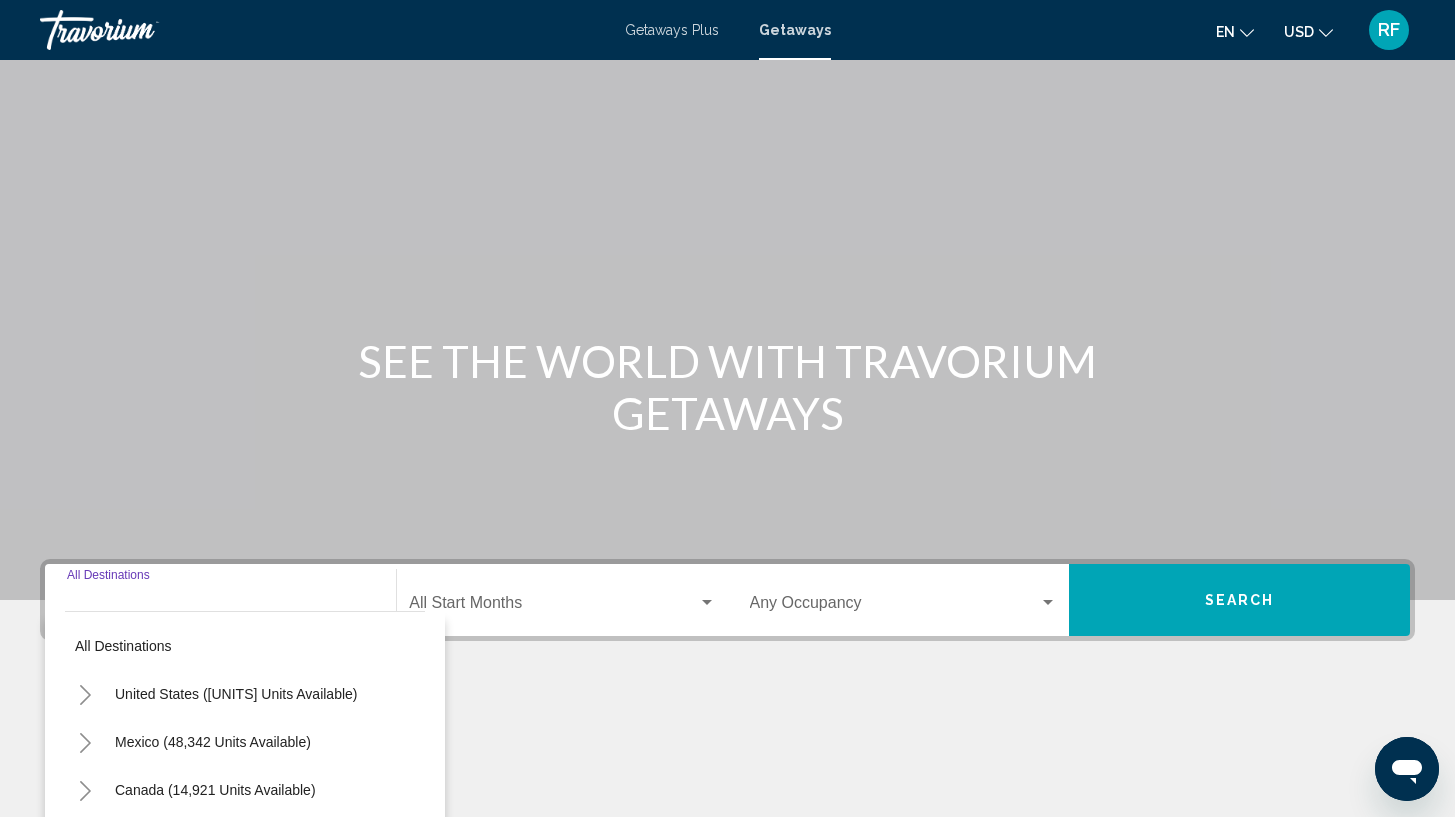 scroll, scrollTop: 269, scrollLeft: 0, axis: vertical 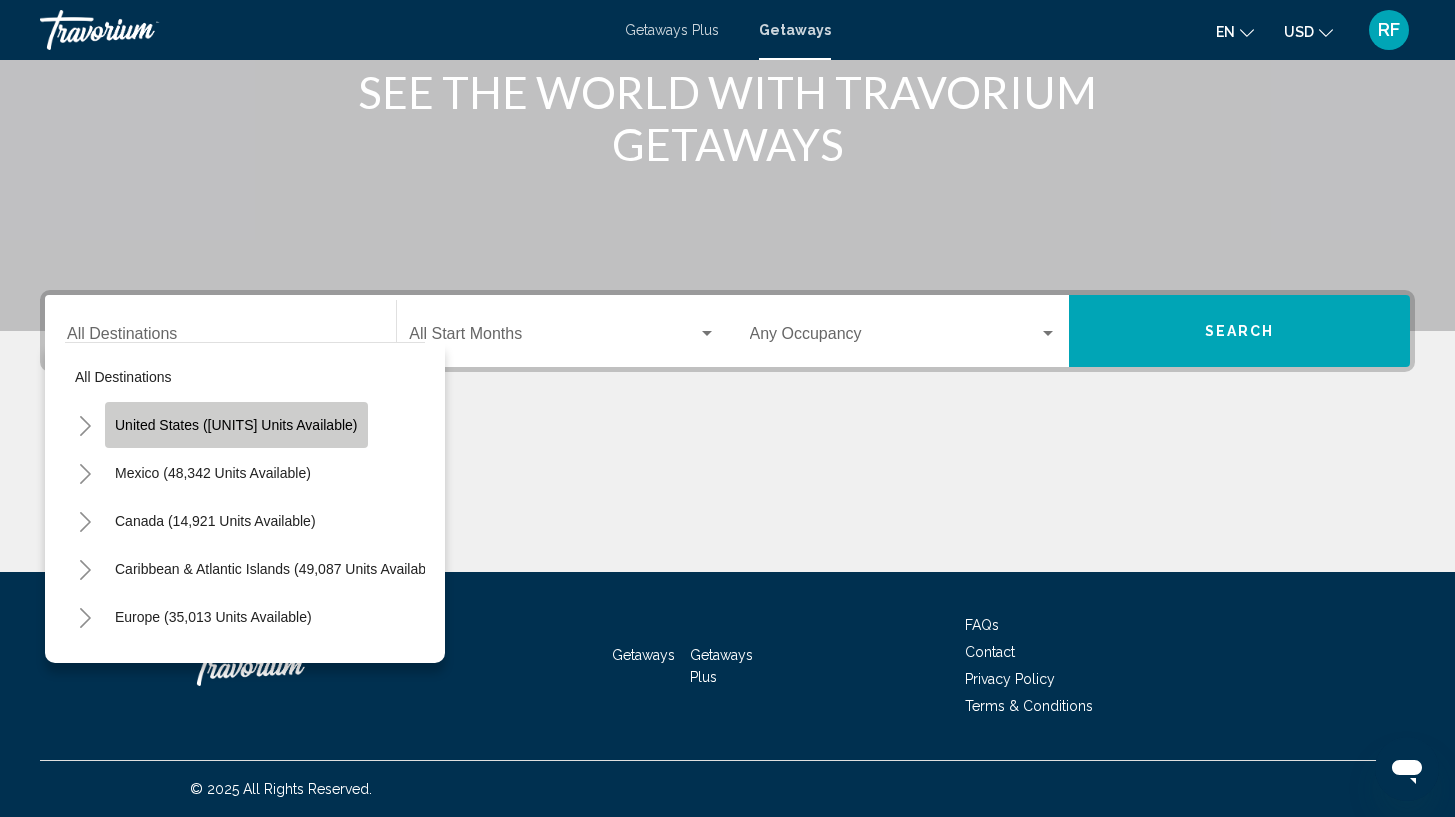 click on "United States (649,092 units available)" at bounding box center [213, 473] 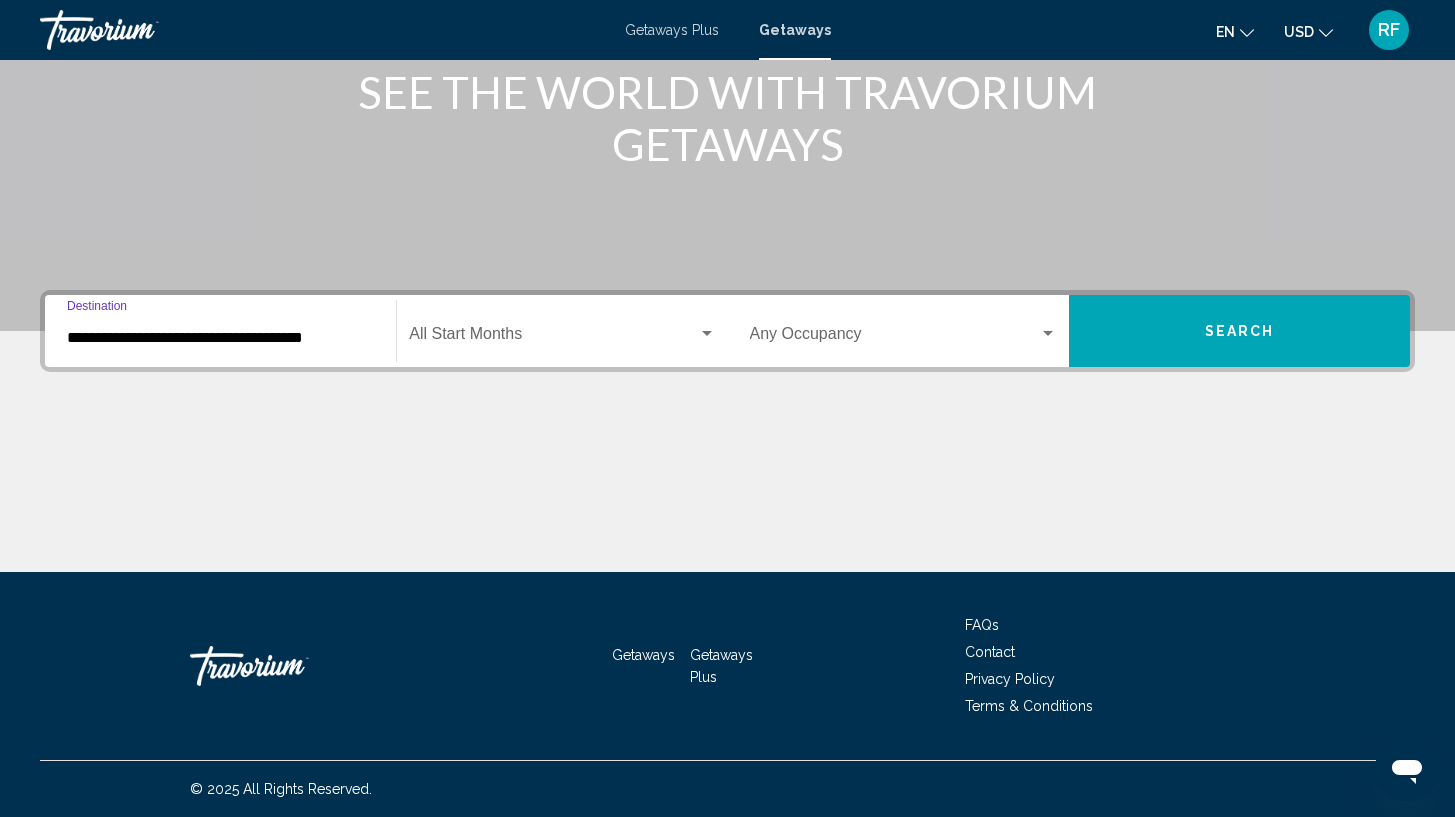 click at bounding box center [553, 338] 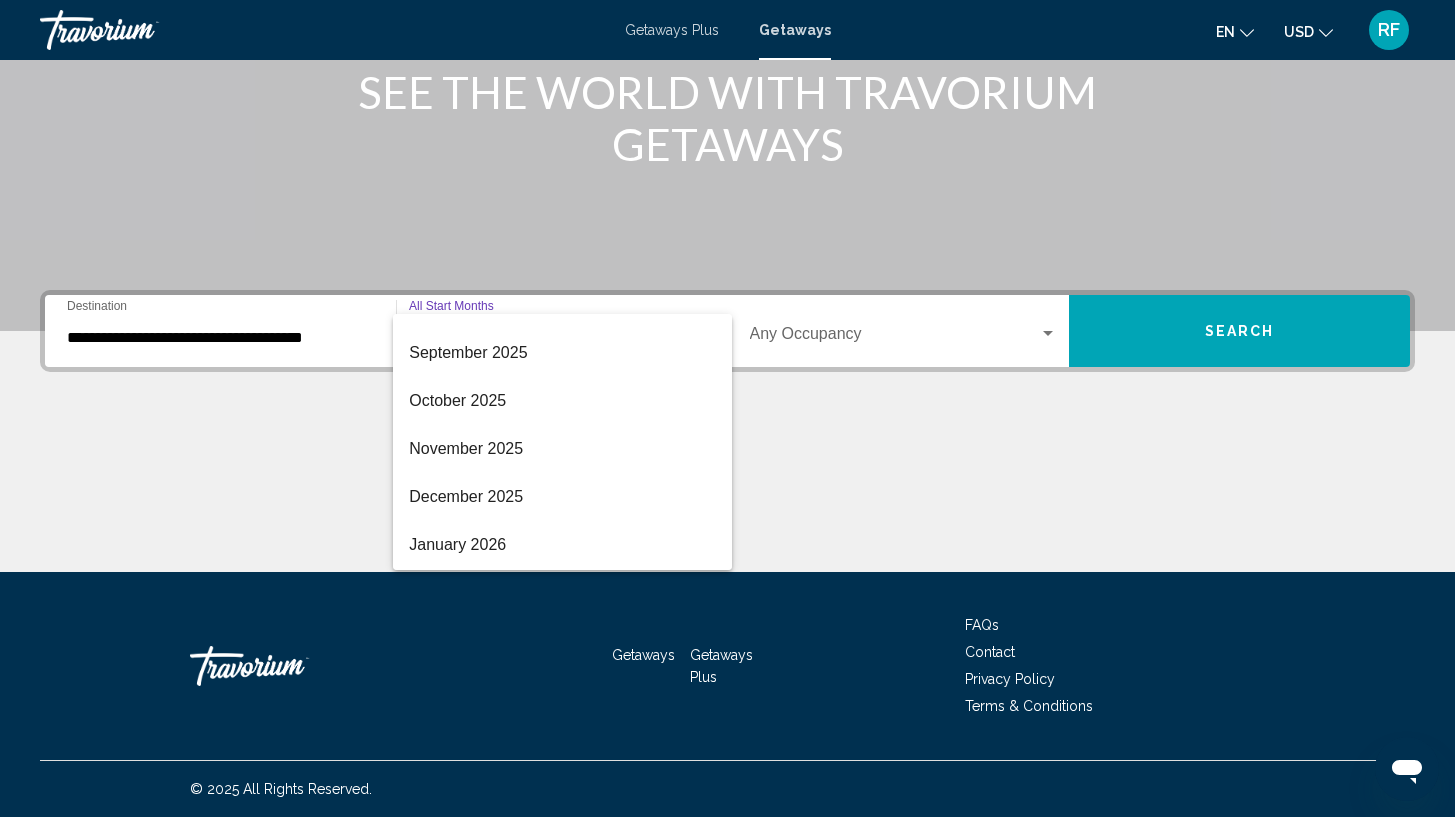 scroll, scrollTop: 161, scrollLeft: 0, axis: vertical 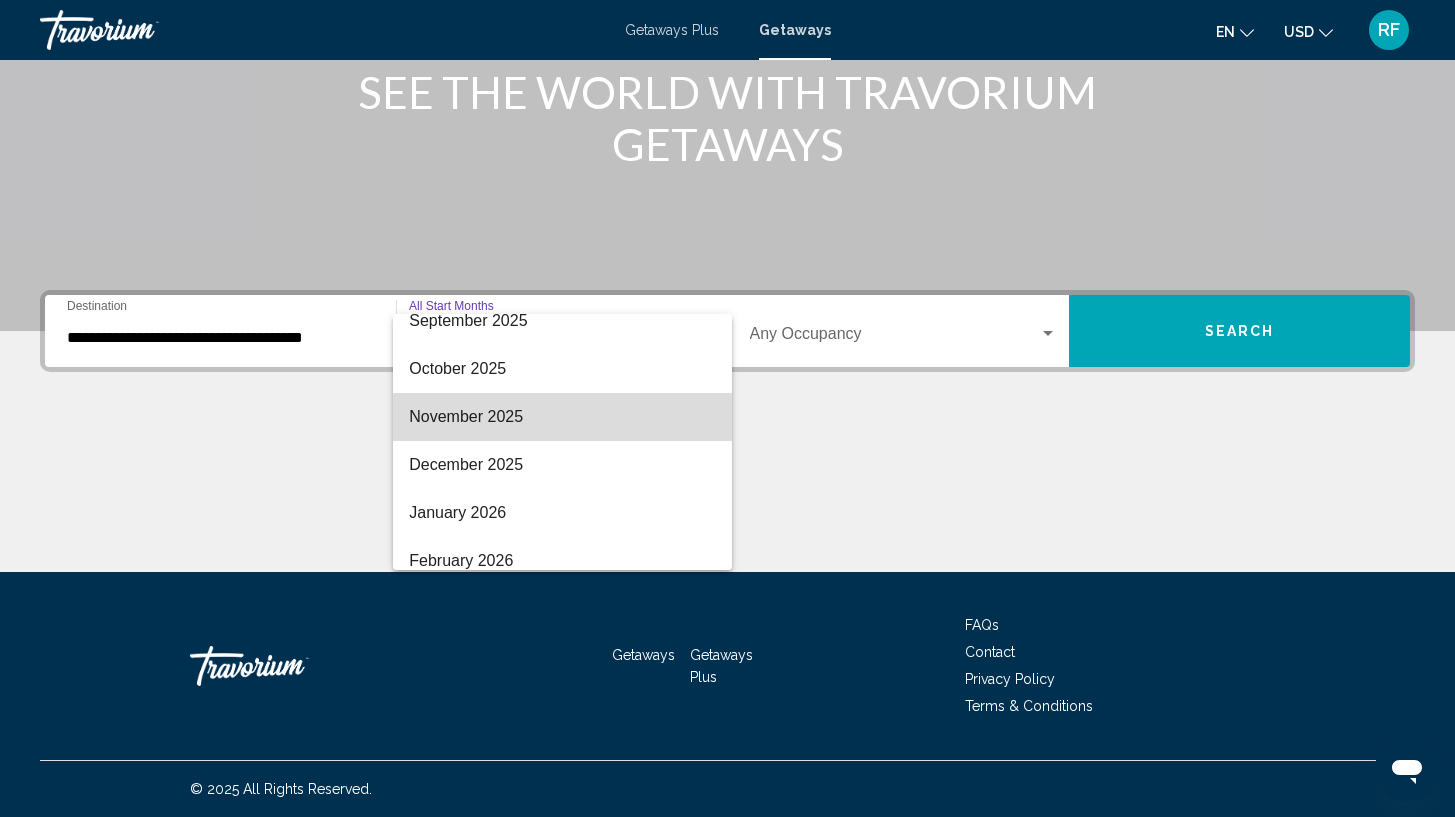 click on "November 2025" at bounding box center (562, 417) 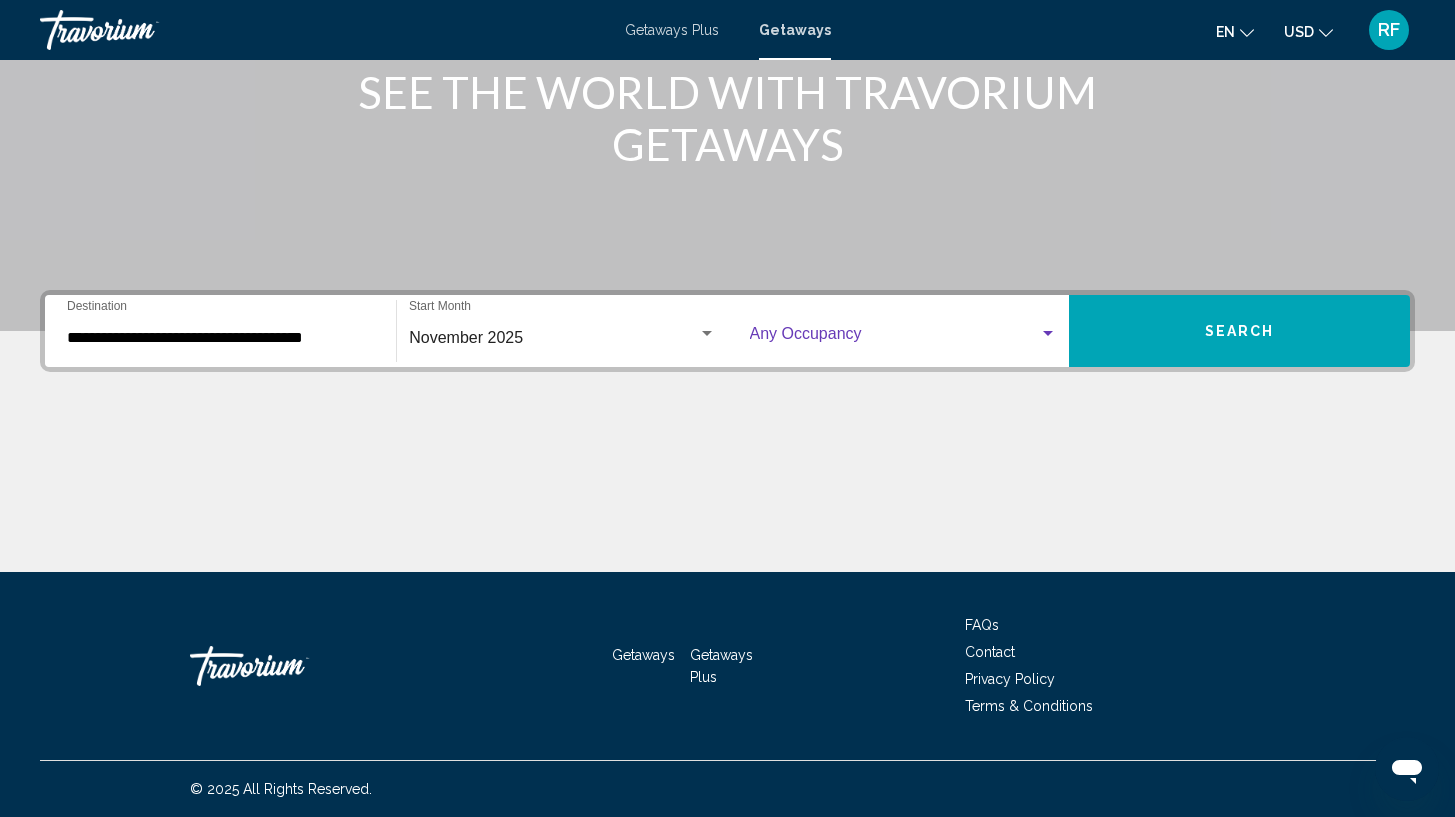 click at bounding box center (1048, 333) 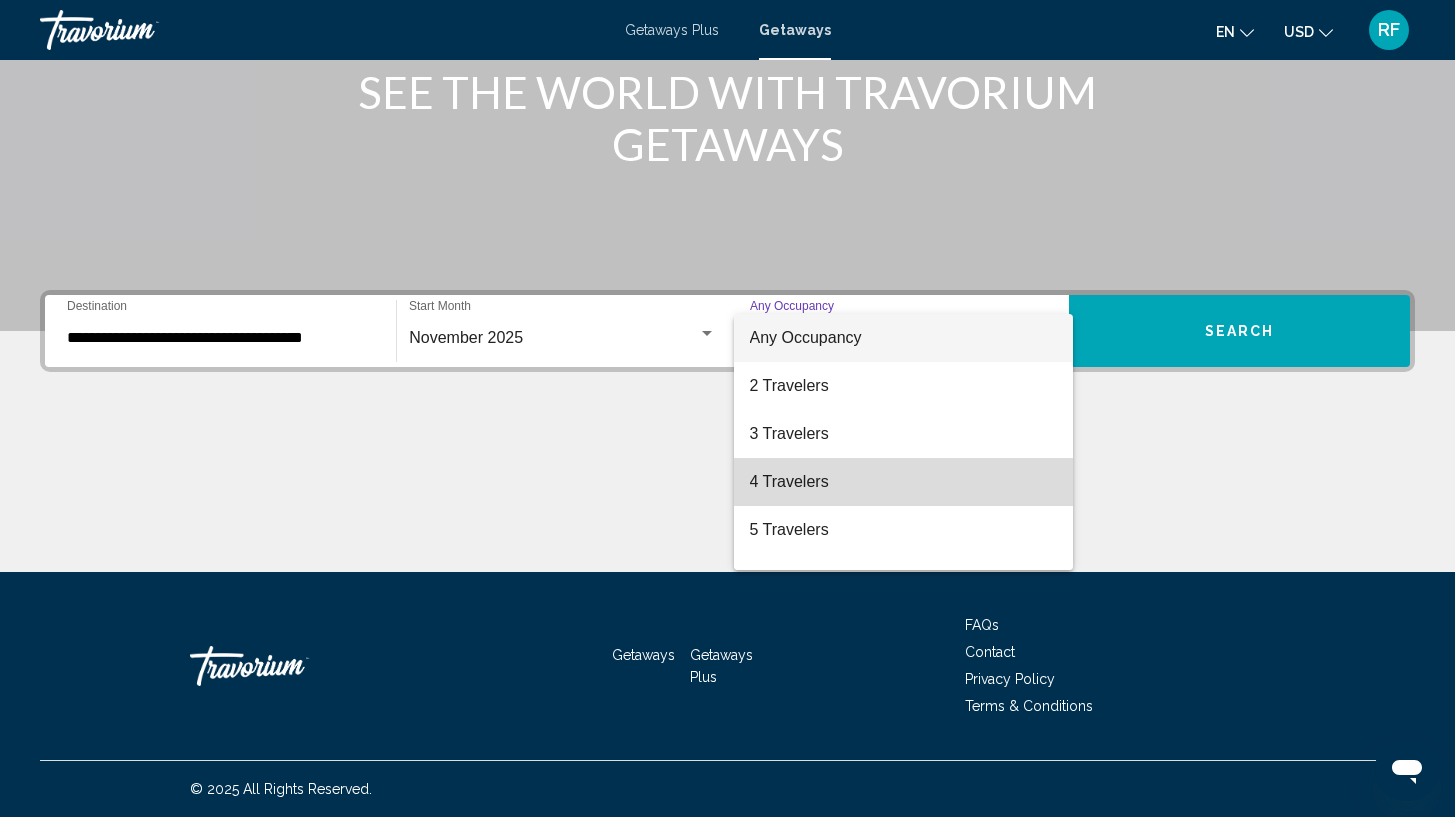 click on "4 Travelers" at bounding box center (903, 482) 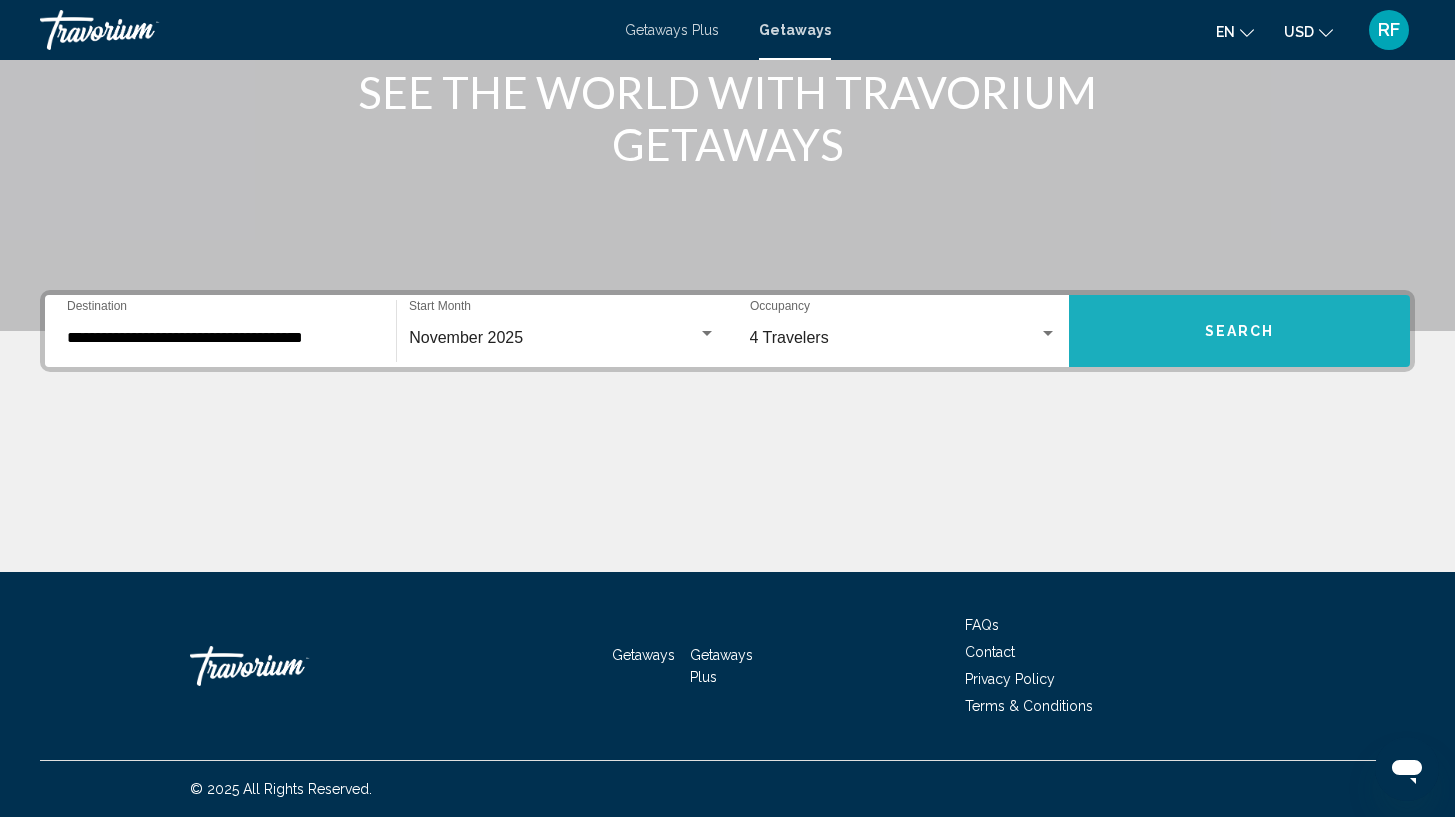 click on "Search" at bounding box center [1240, 332] 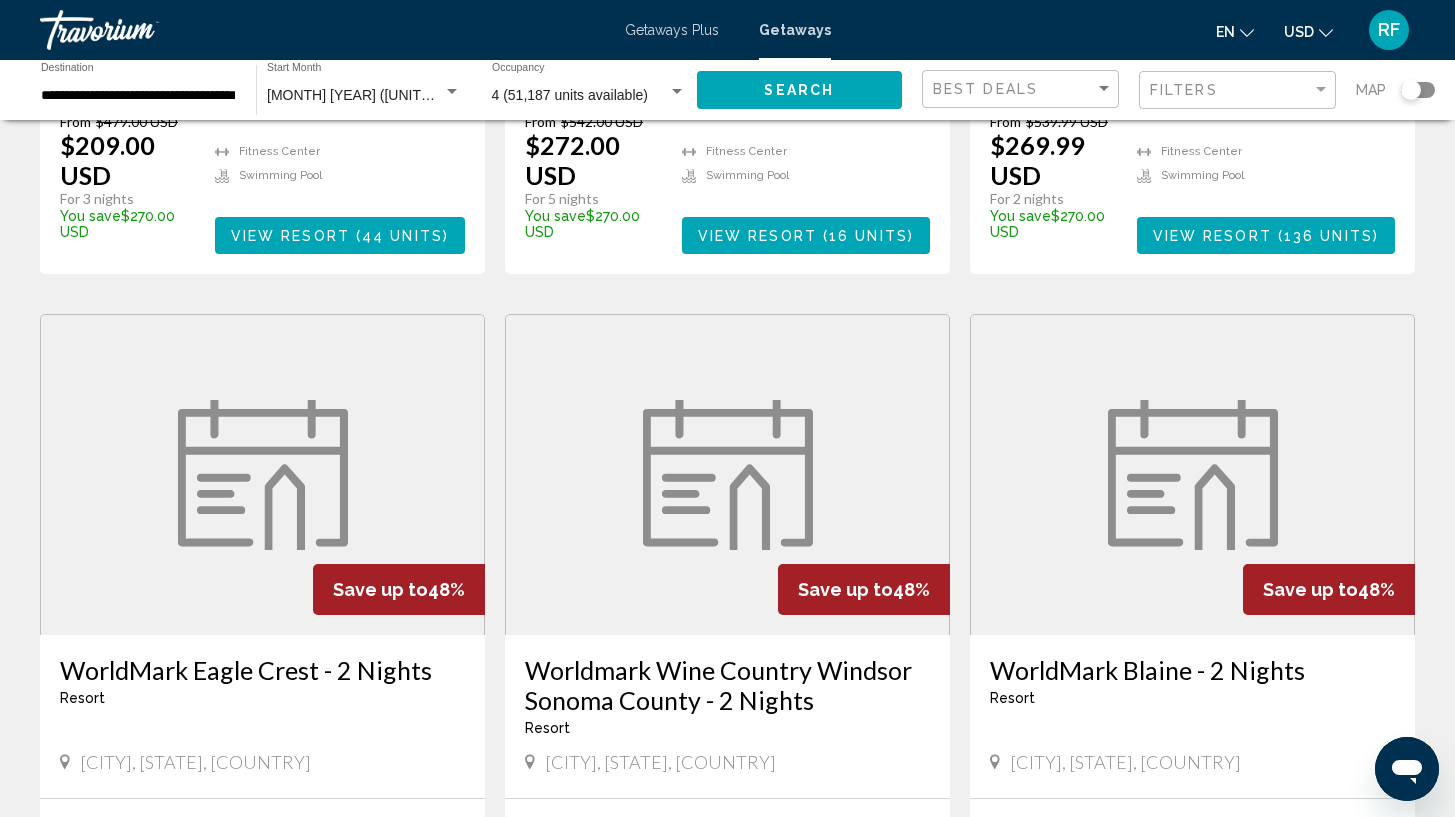 scroll, scrollTop: 665, scrollLeft: 0, axis: vertical 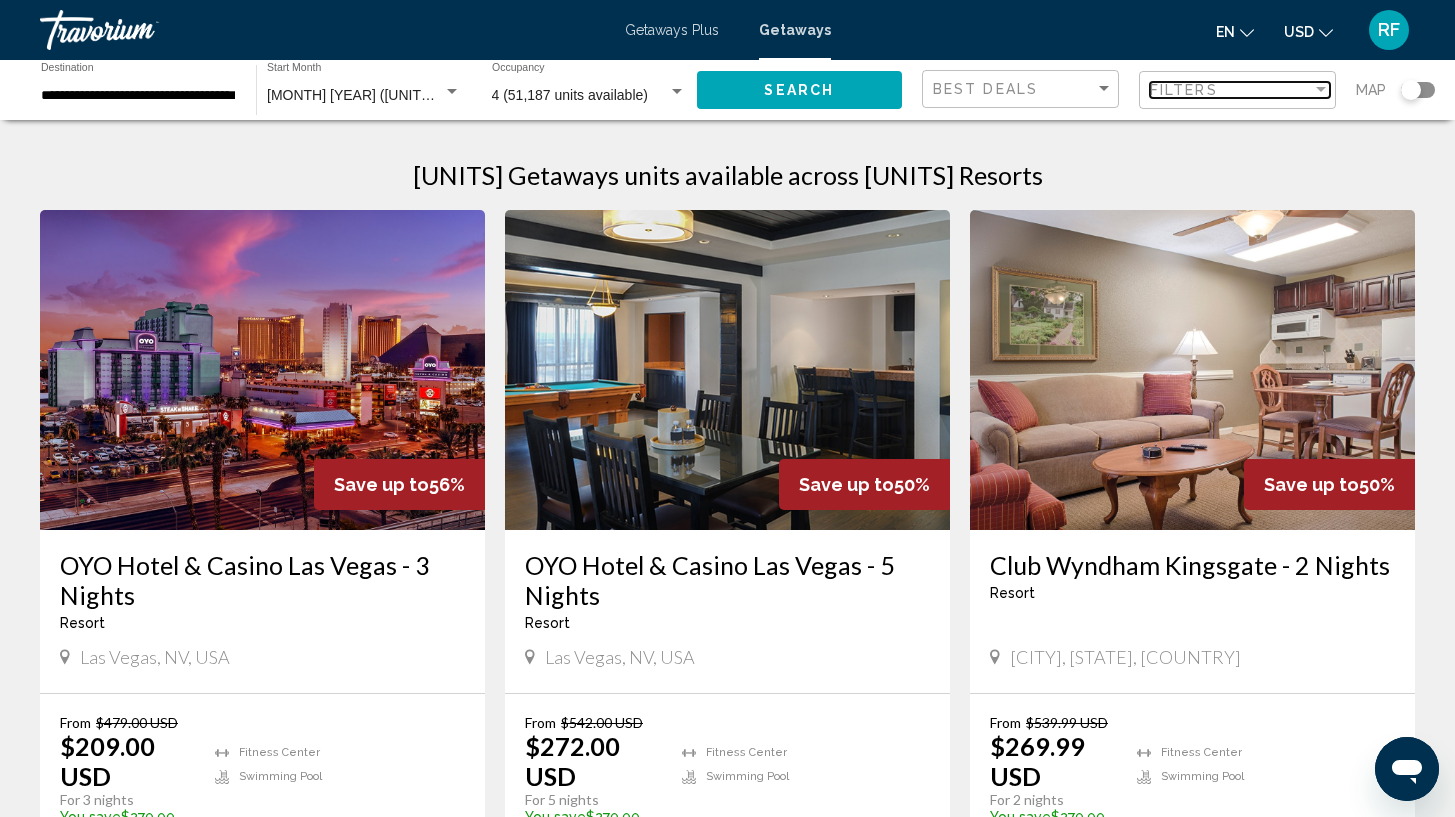 click at bounding box center [1321, 90] 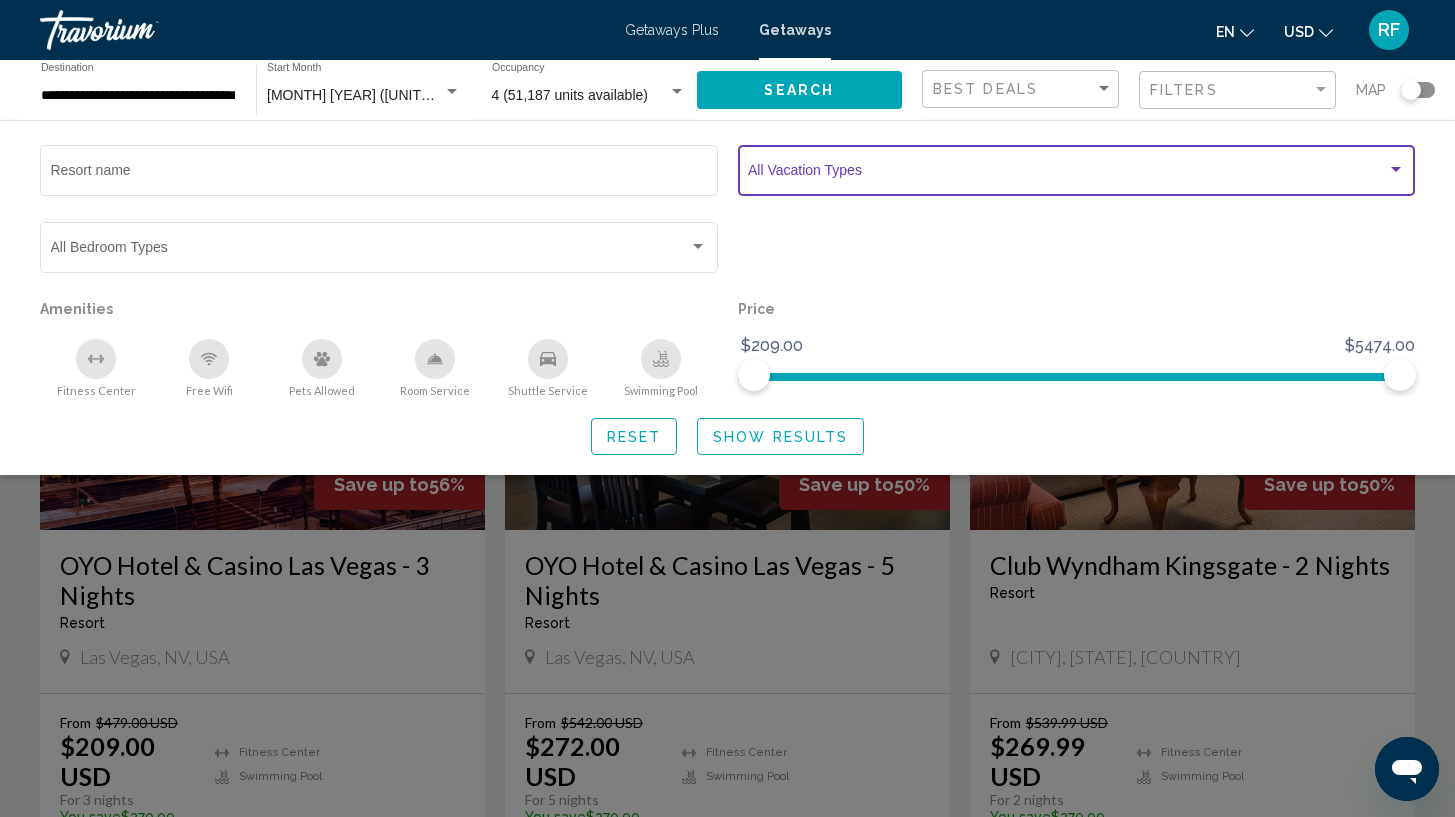 click at bounding box center [1076, 174] 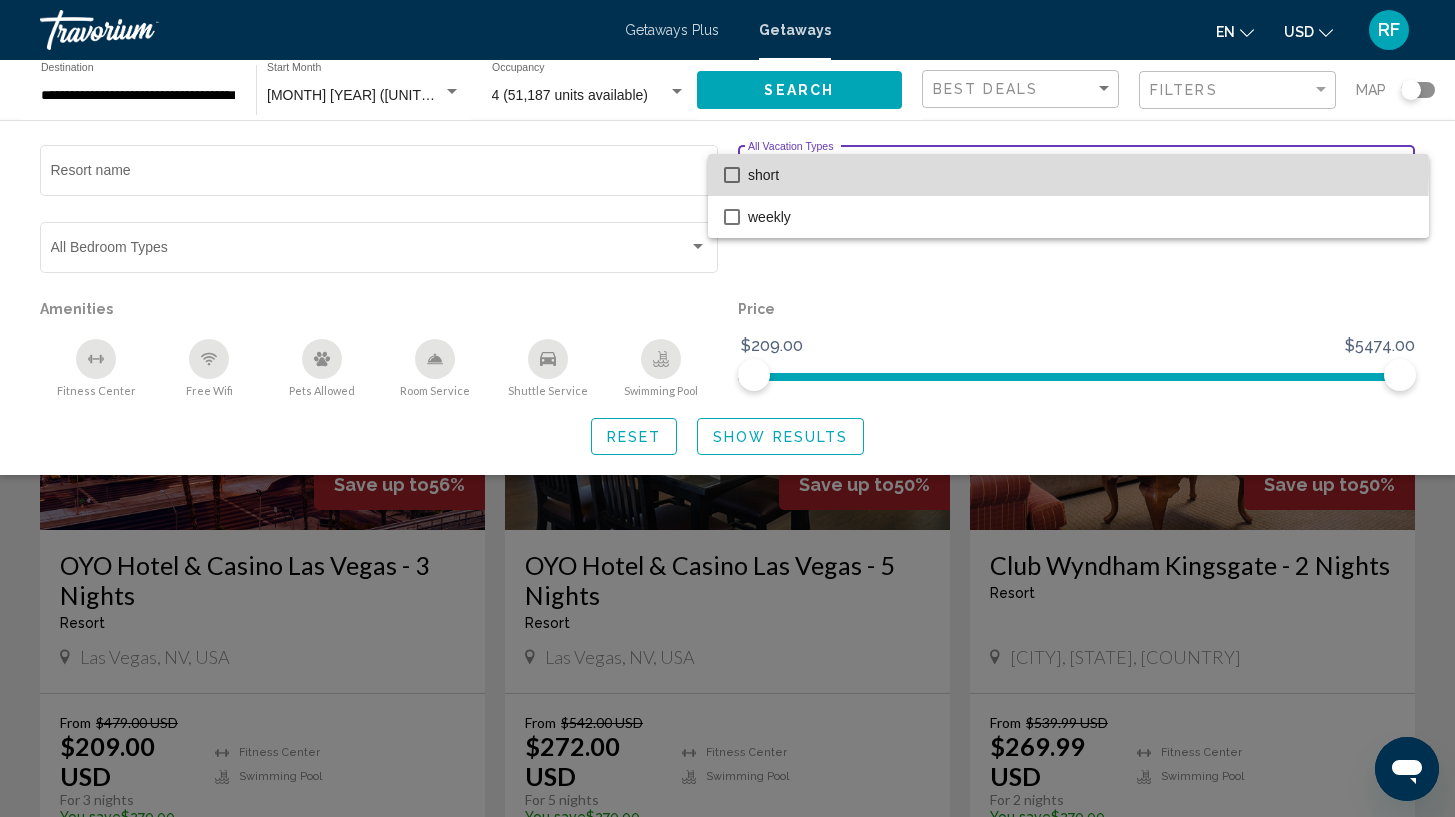 click at bounding box center [732, 175] 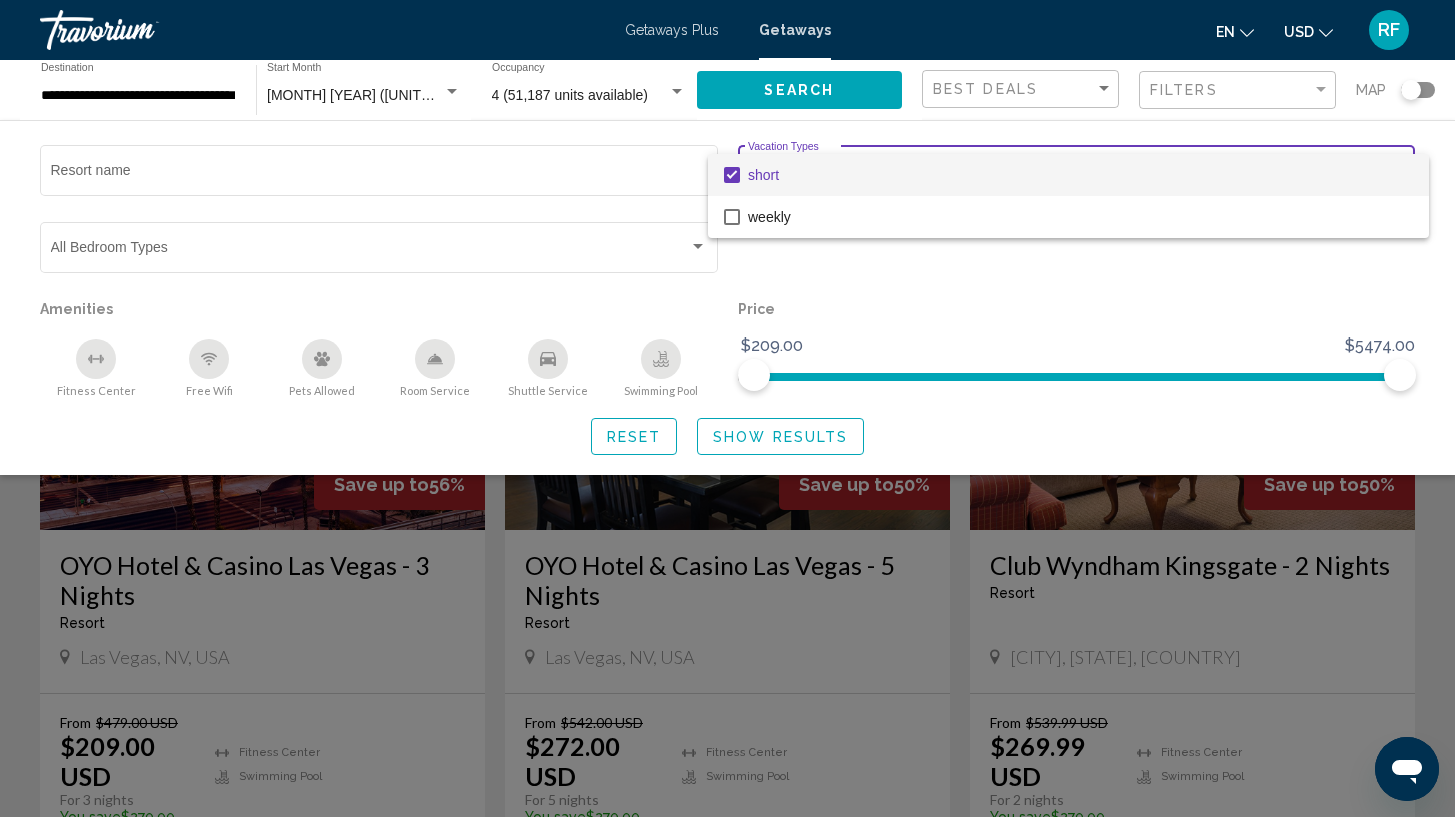 click at bounding box center [727, 408] 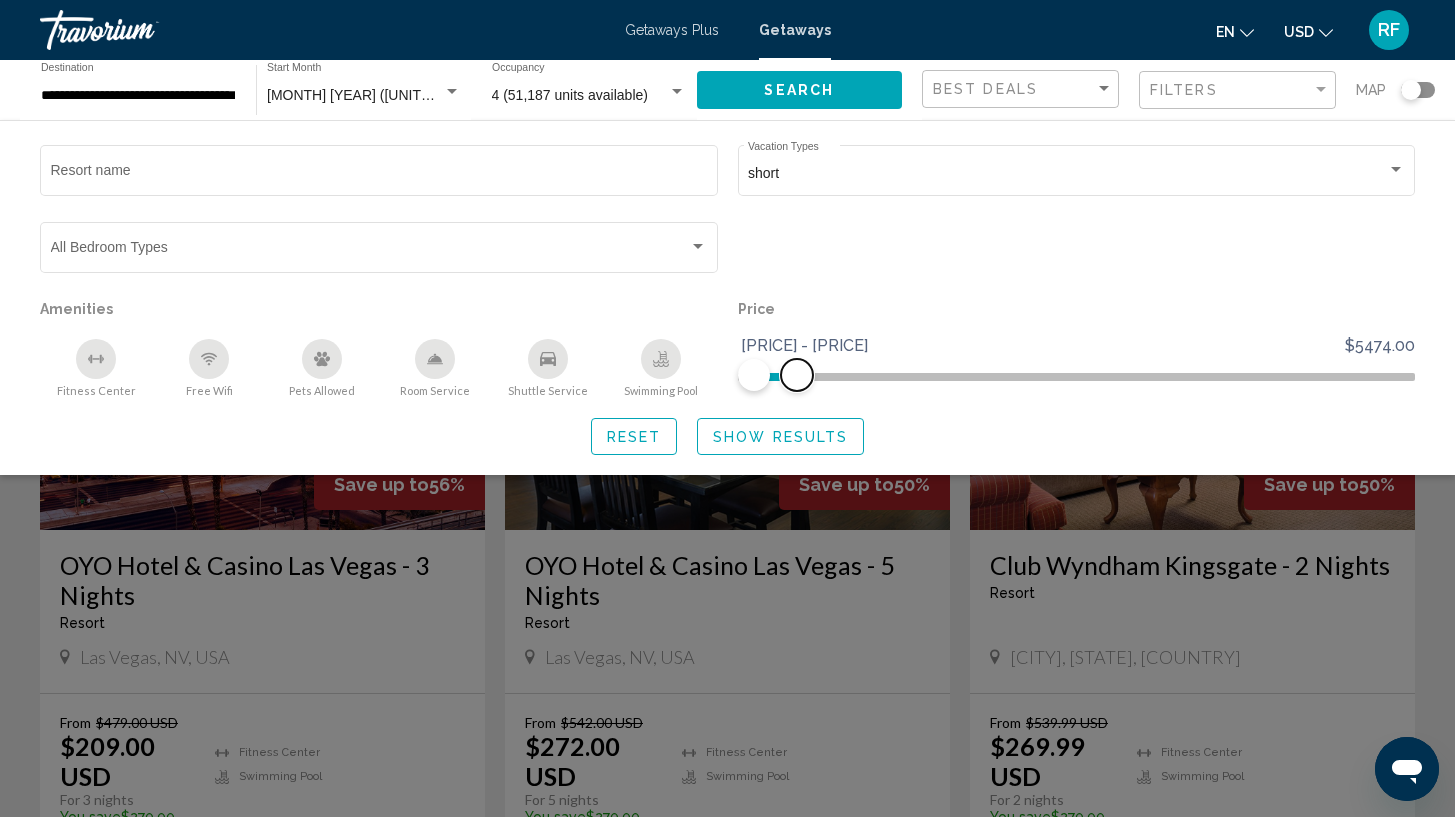drag, startPoint x: 1407, startPoint y: 377, endPoint x: 795, endPoint y: 309, distance: 615.7662 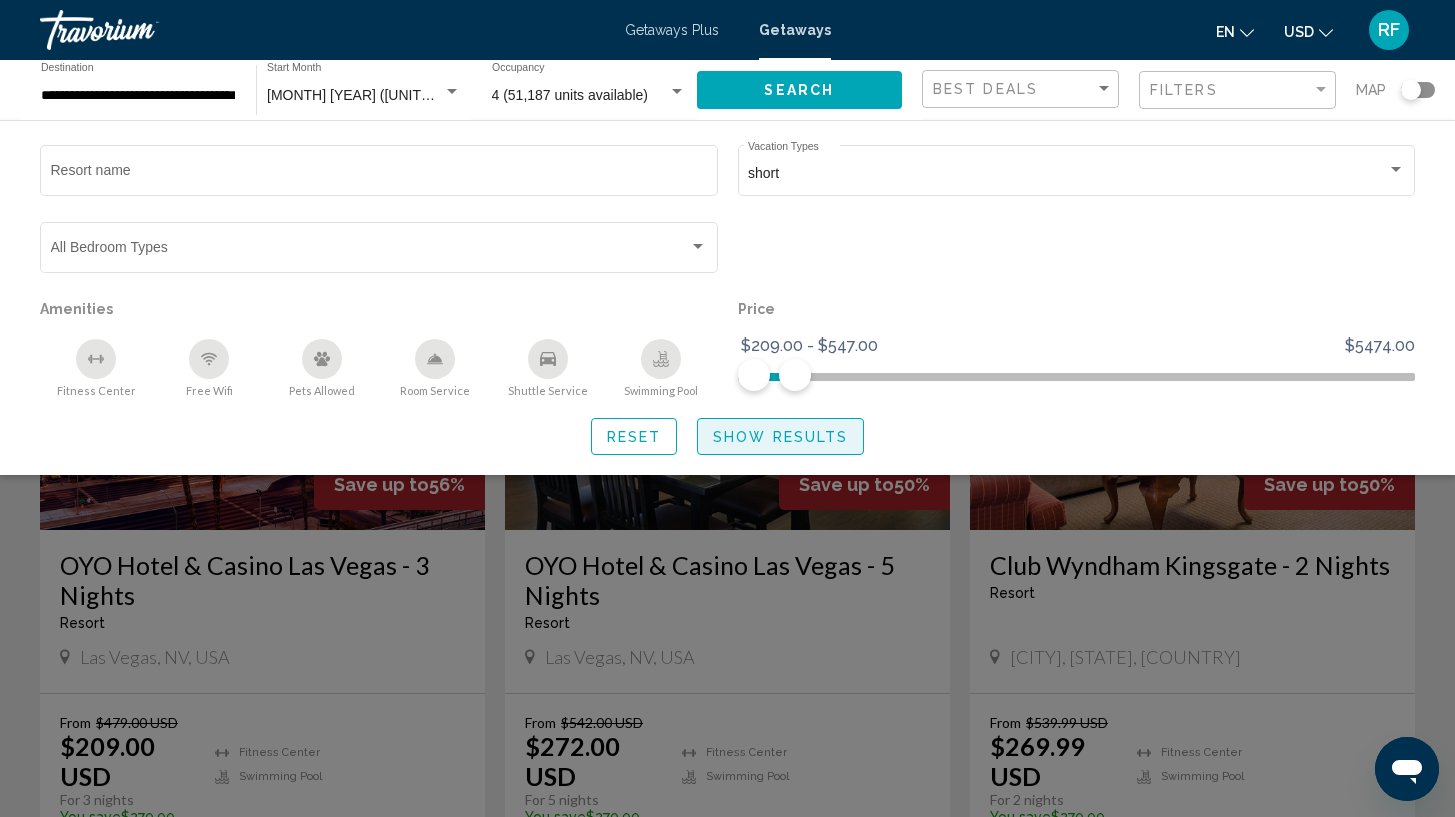 click on "Show Results" 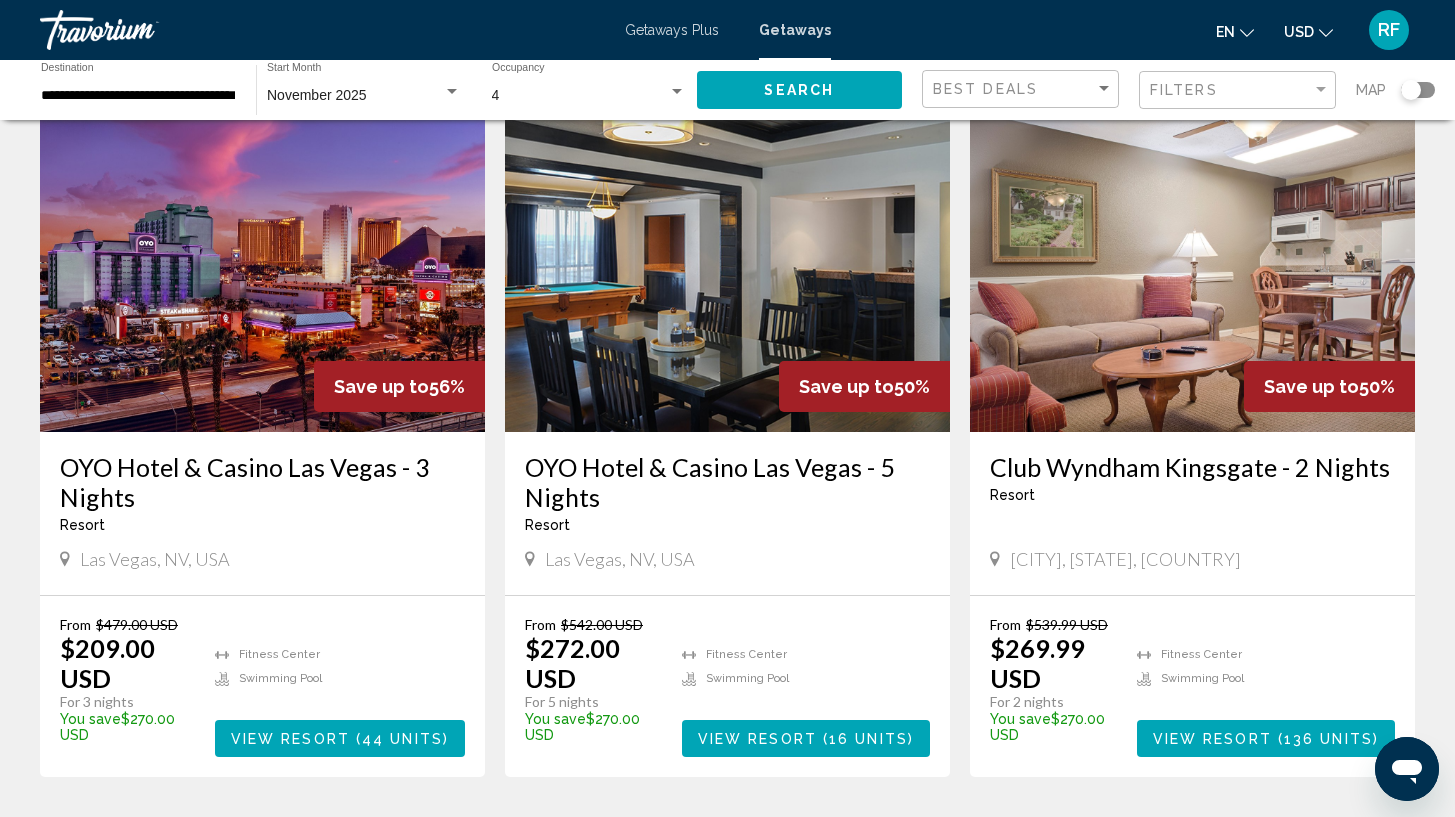 scroll, scrollTop: 0, scrollLeft: 0, axis: both 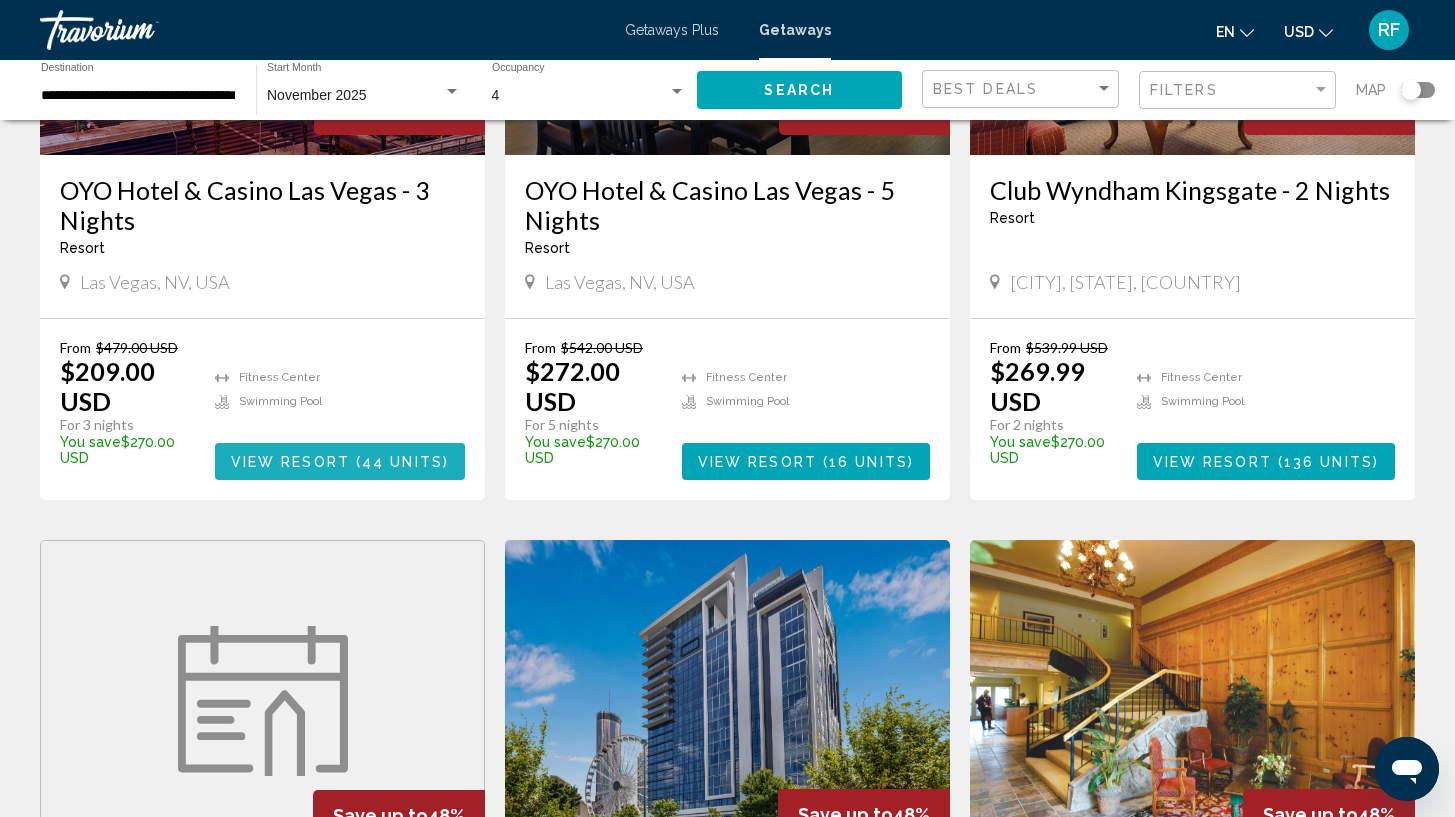 click on "44 units" at bounding box center [402, 462] 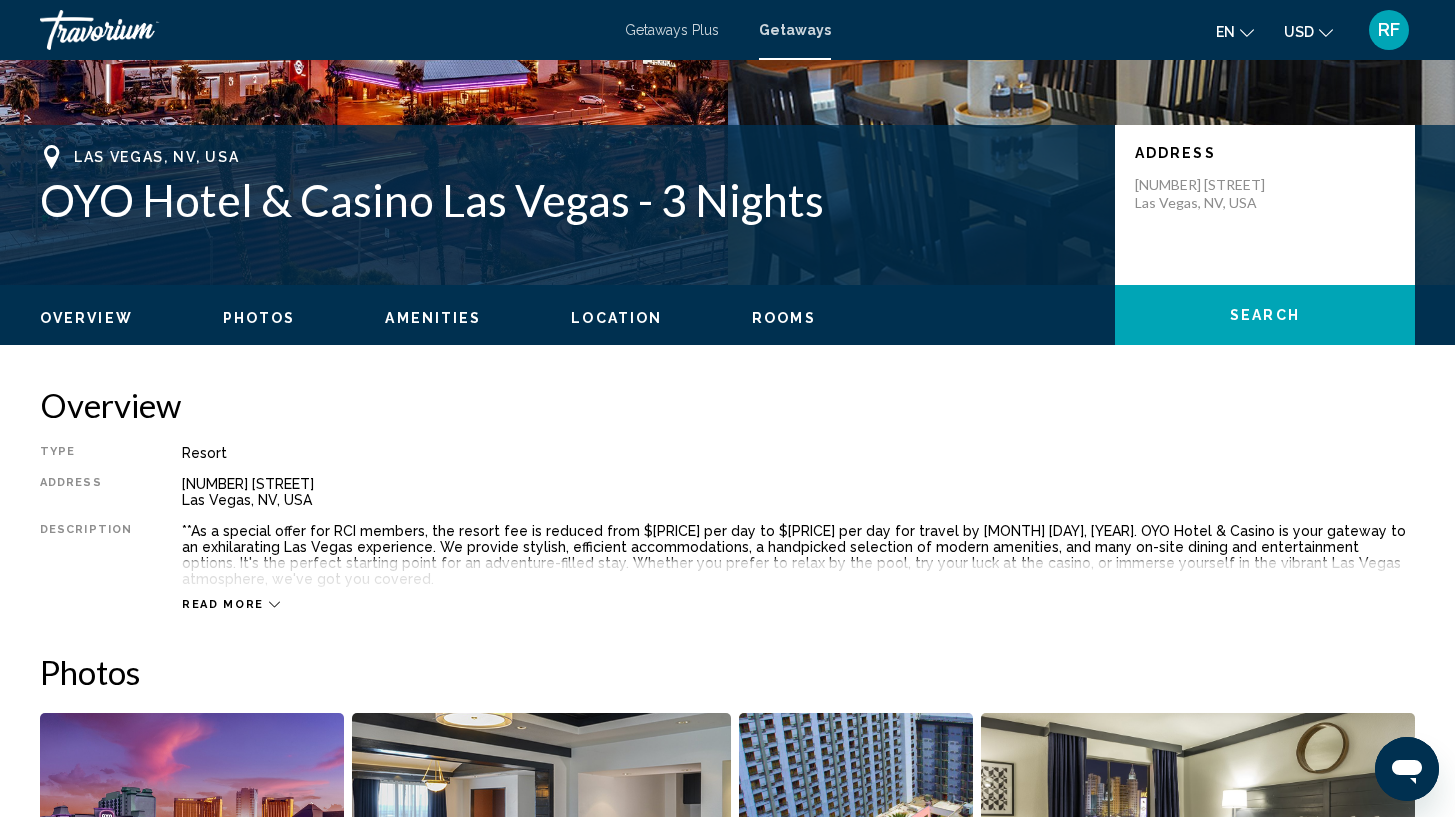 scroll, scrollTop: 0, scrollLeft: 0, axis: both 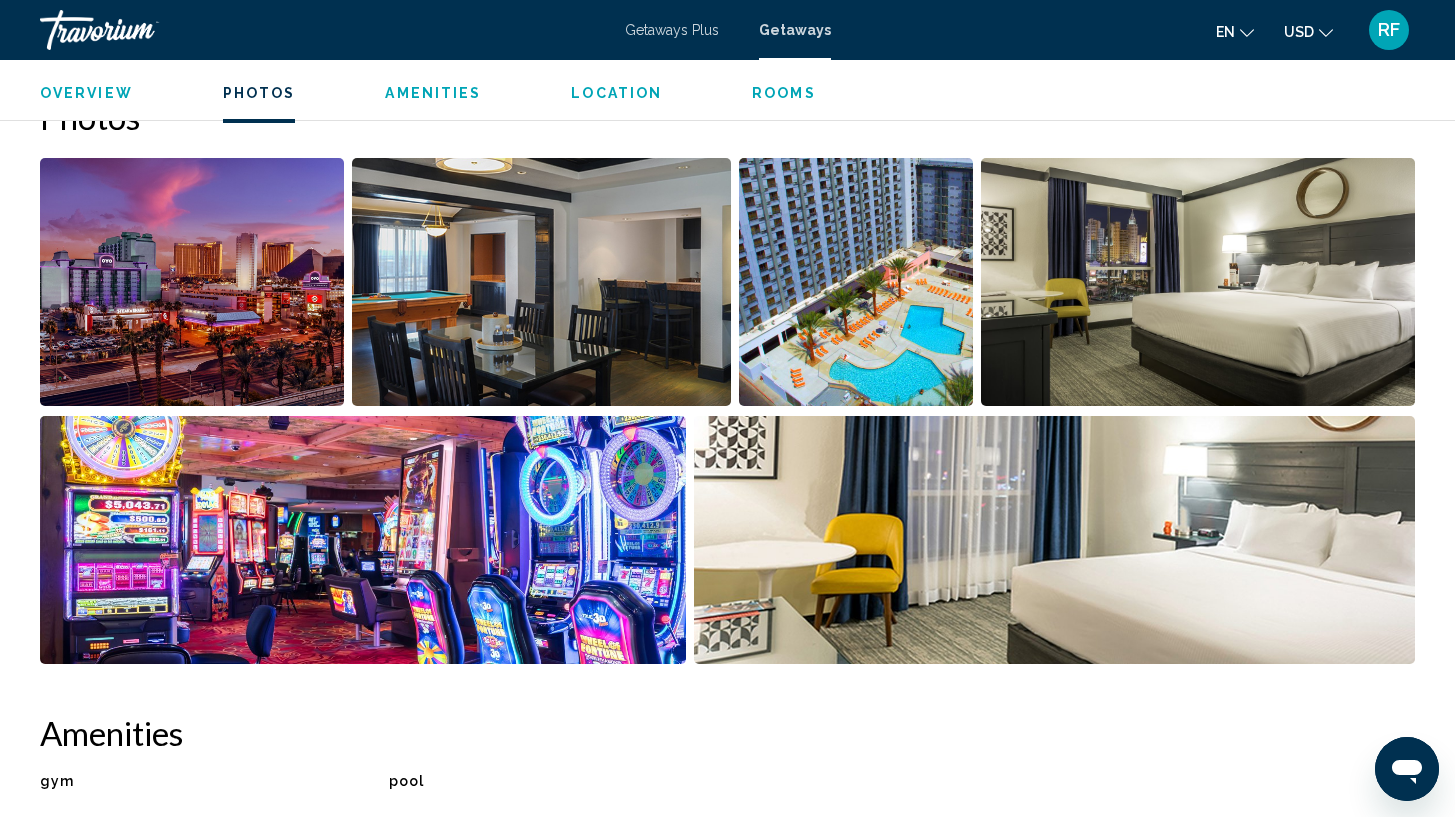 click on "Rooms" at bounding box center (784, 93) 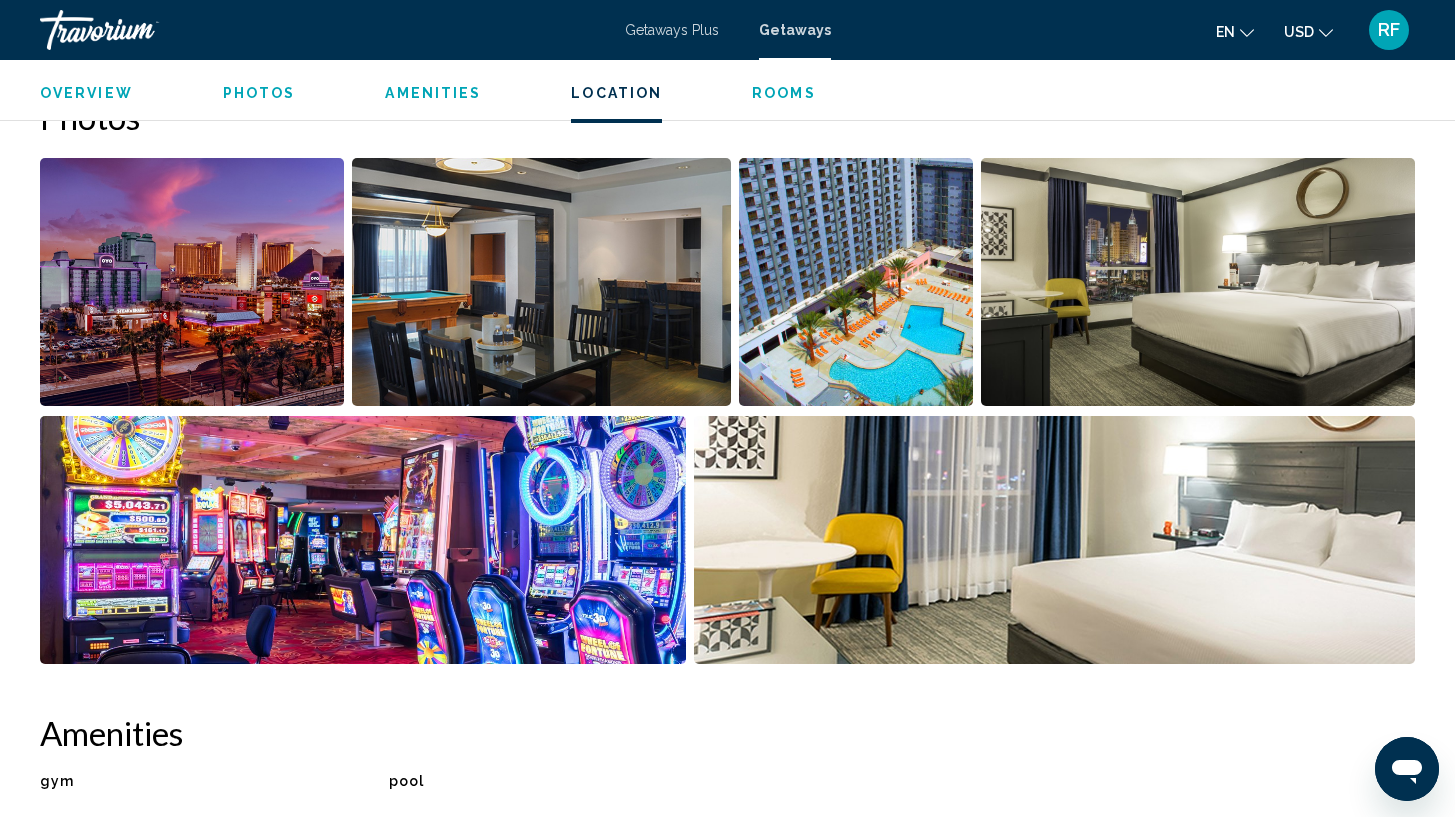 scroll, scrollTop: 2815, scrollLeft: 0, axis: vertical 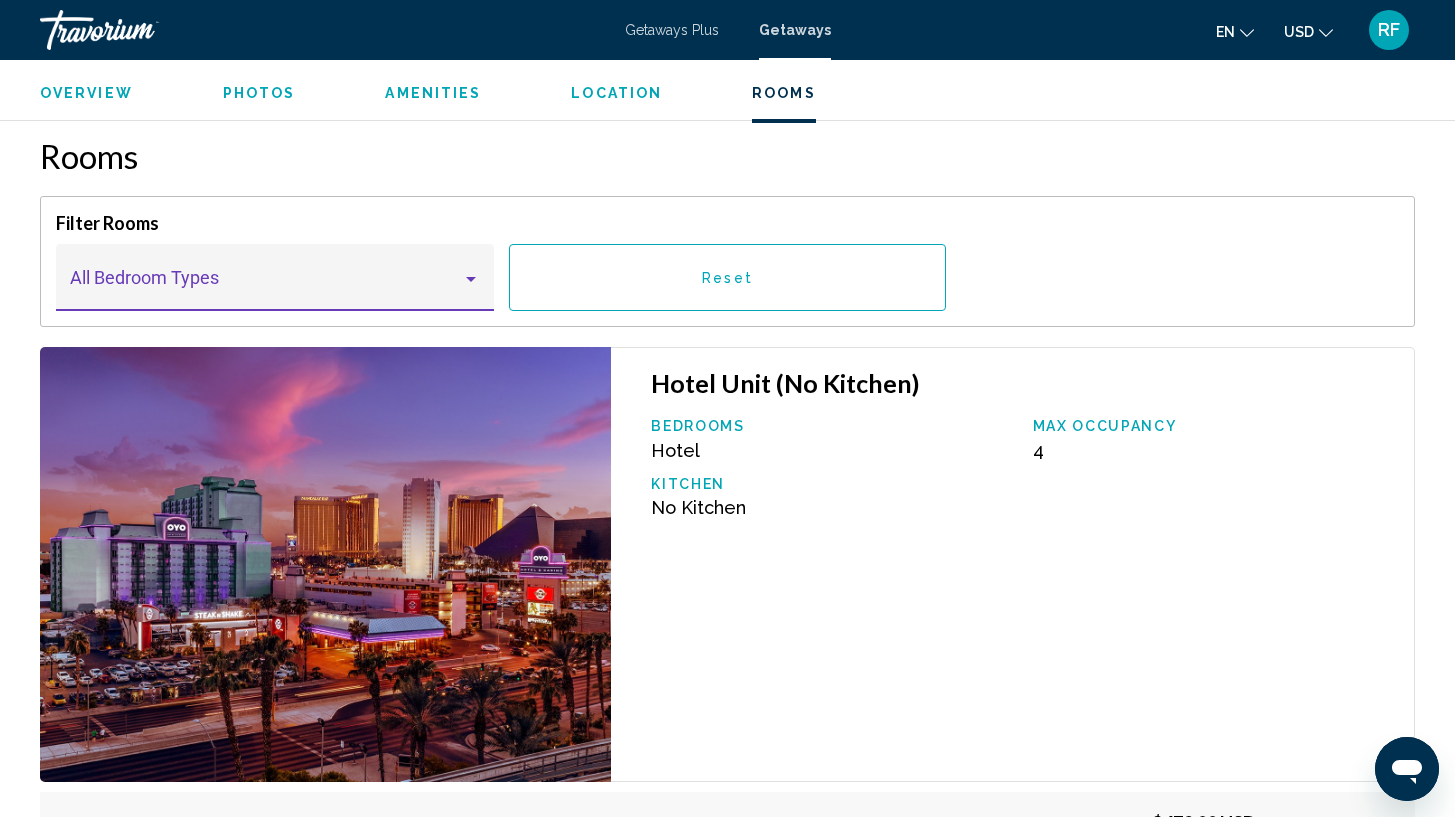 click at bounding box center (471, 279) 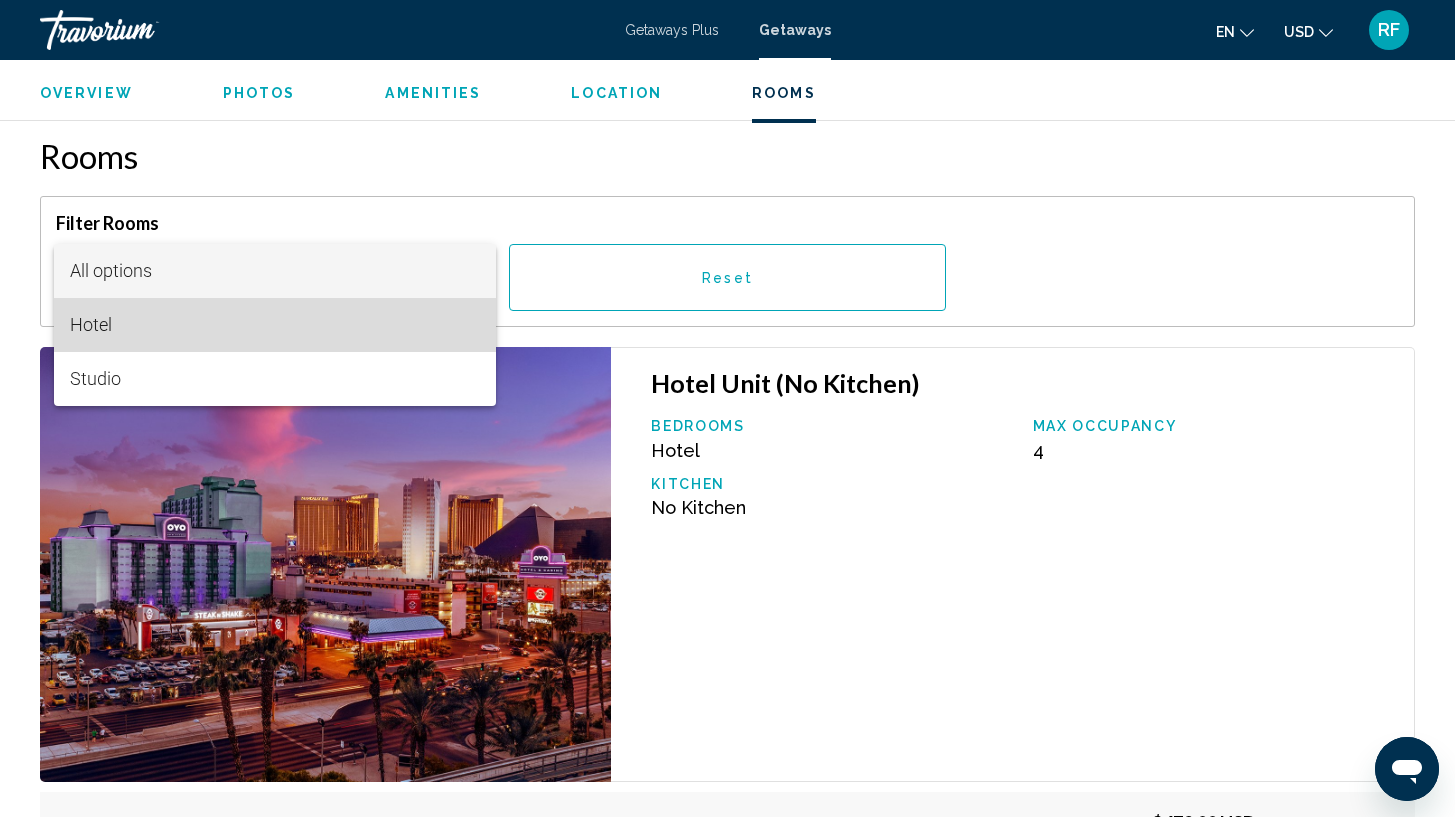 click on "Hotel" at bounding box center [275, 325] 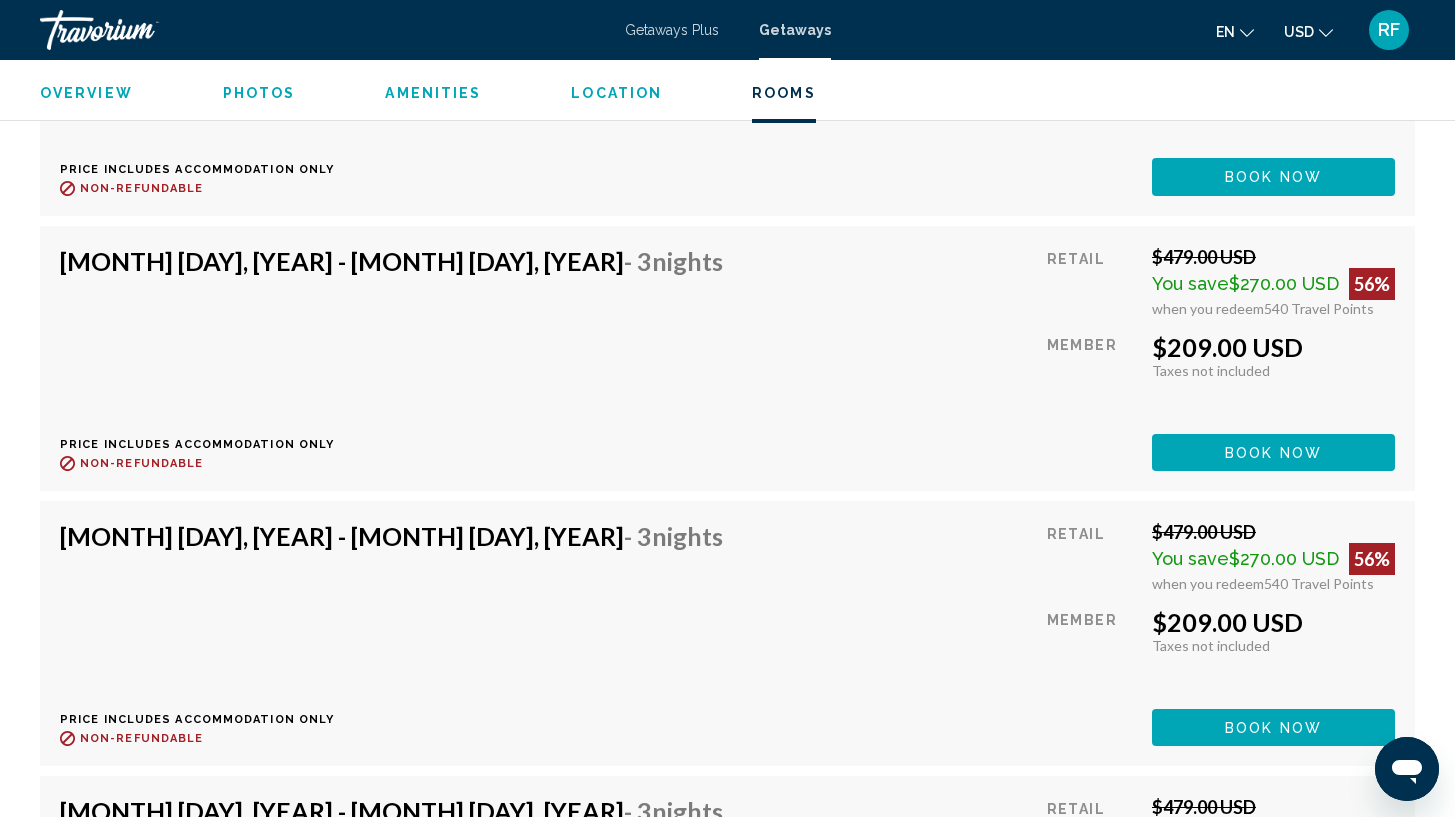 scroll, scrollTop: 3974, scrollLeft: 0, axis: vertical 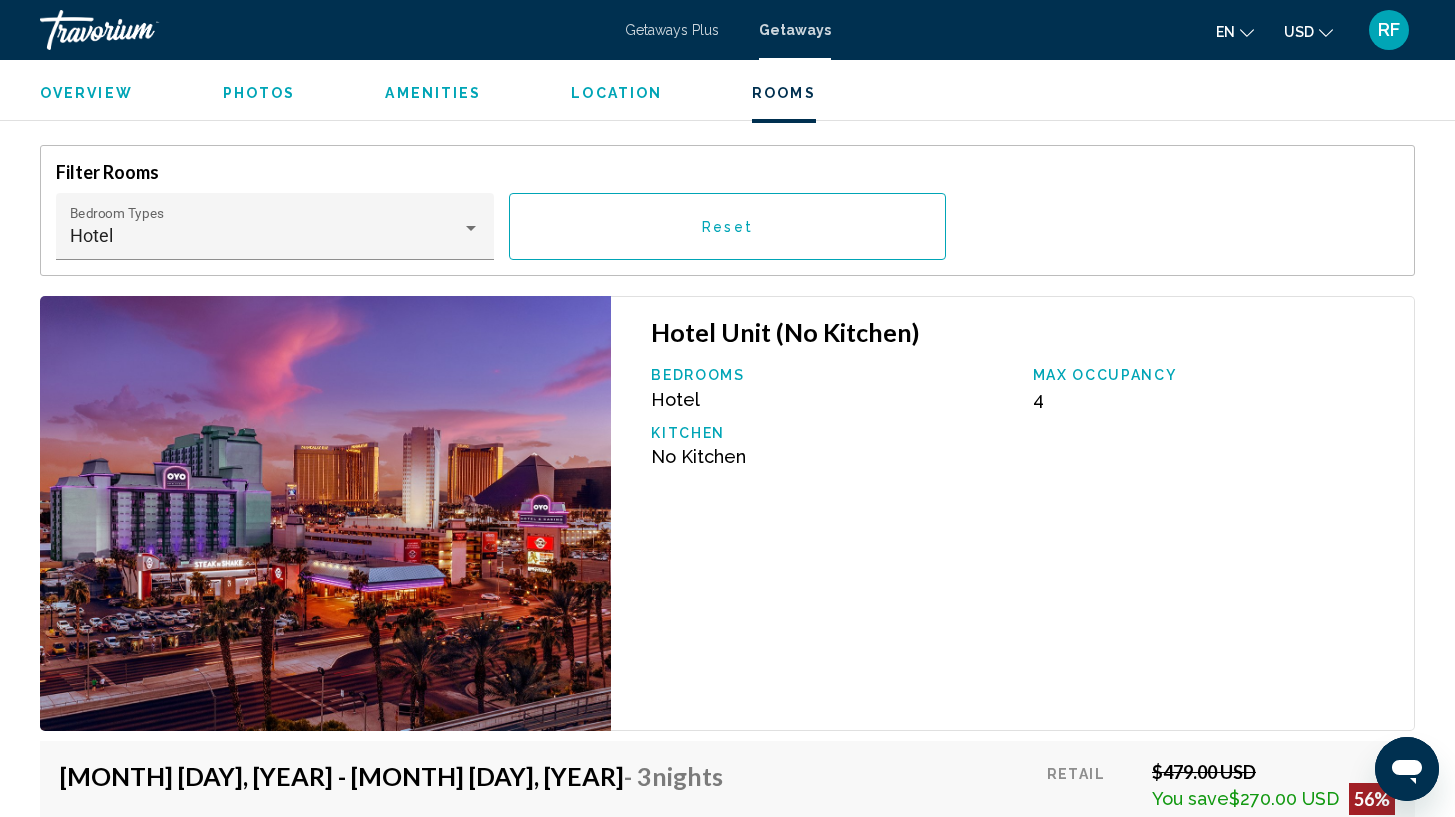 click on "Getaways Plus  Getaways en
English Español Français Italiano Português русский USD
USD ($) MXN (Mex$) CAD (Can$) GBP (£) EUR (€) AUD (A$) NZD (NZ$) CNY (CN¥) RF Login" at bounding box center [727, 30] 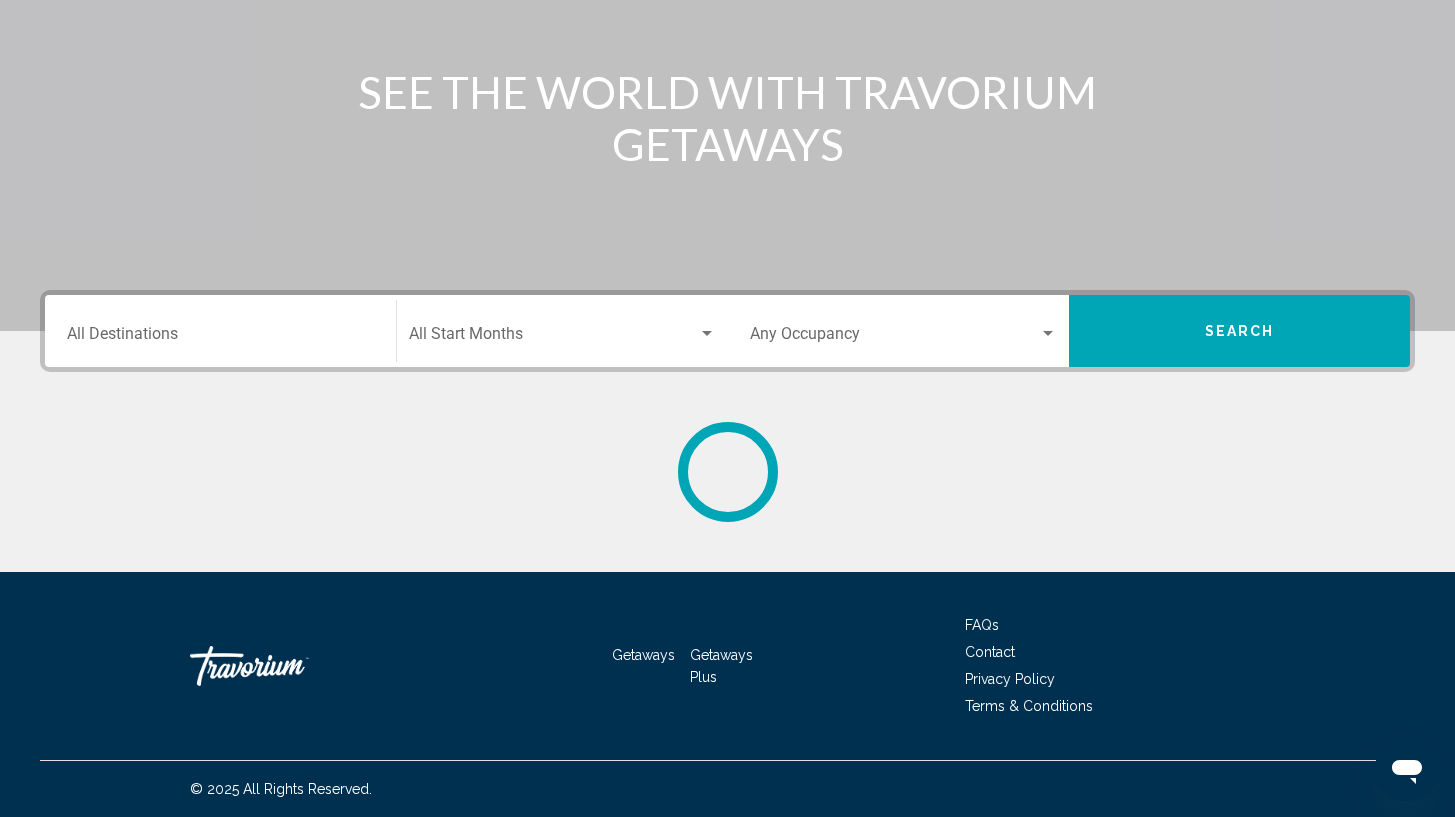 scroll, scrollTop: 0, scrollLeft: 0, axis: both 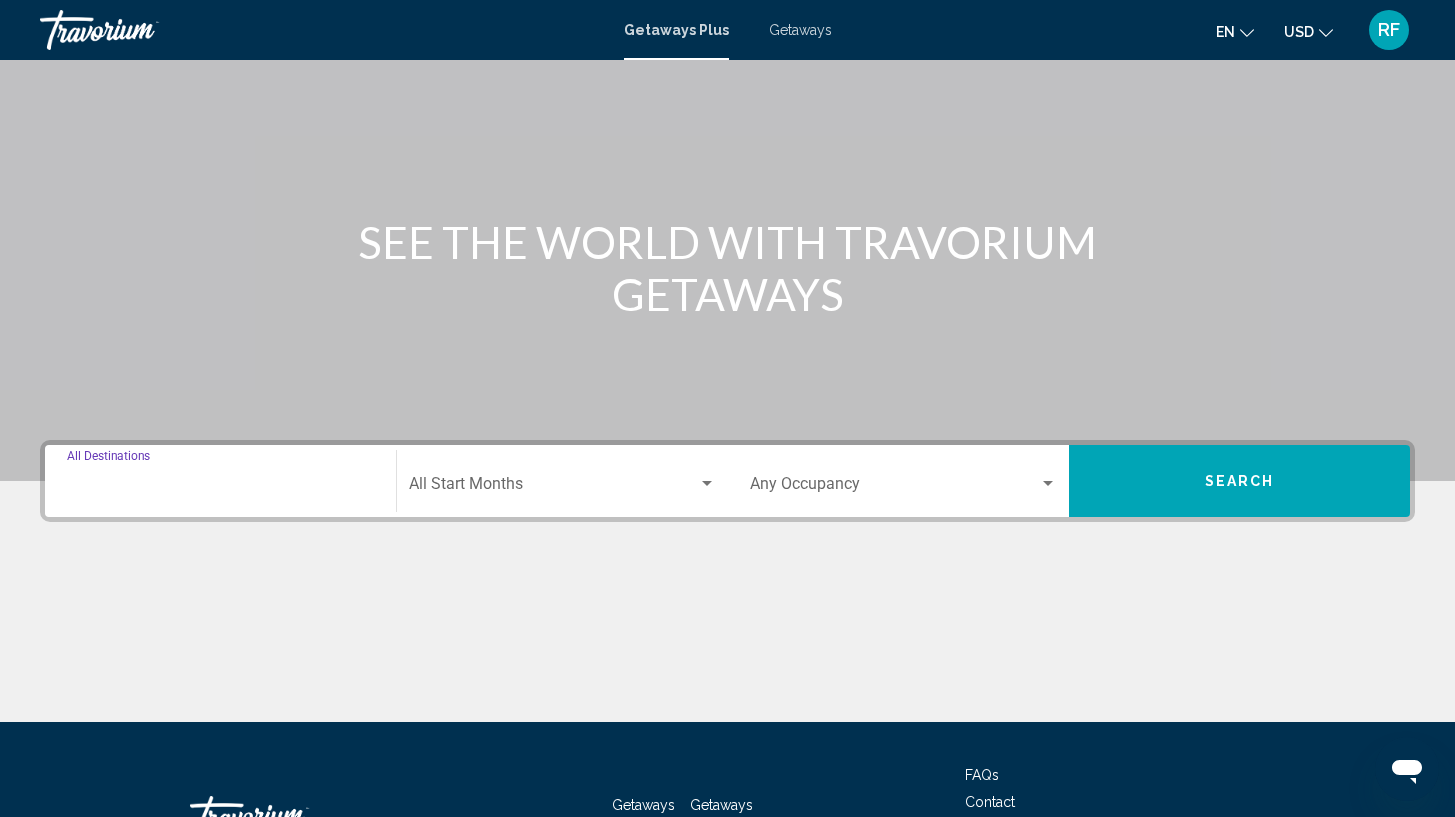 click on "Destination All Destinations" at bounding box center (220, 488) 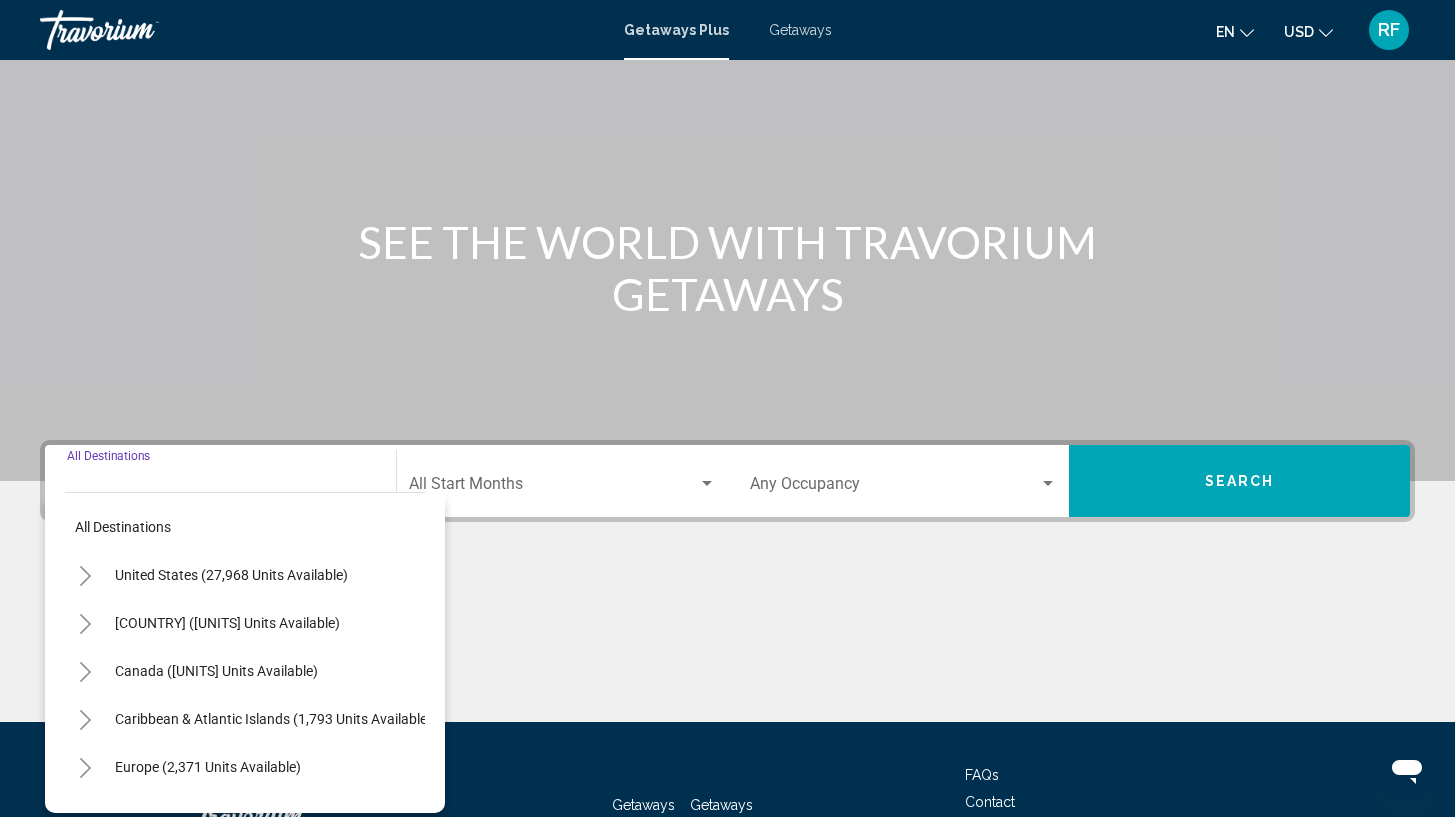 scroll, scrollTop: 269, scrollLeft: 0, axis: vertical 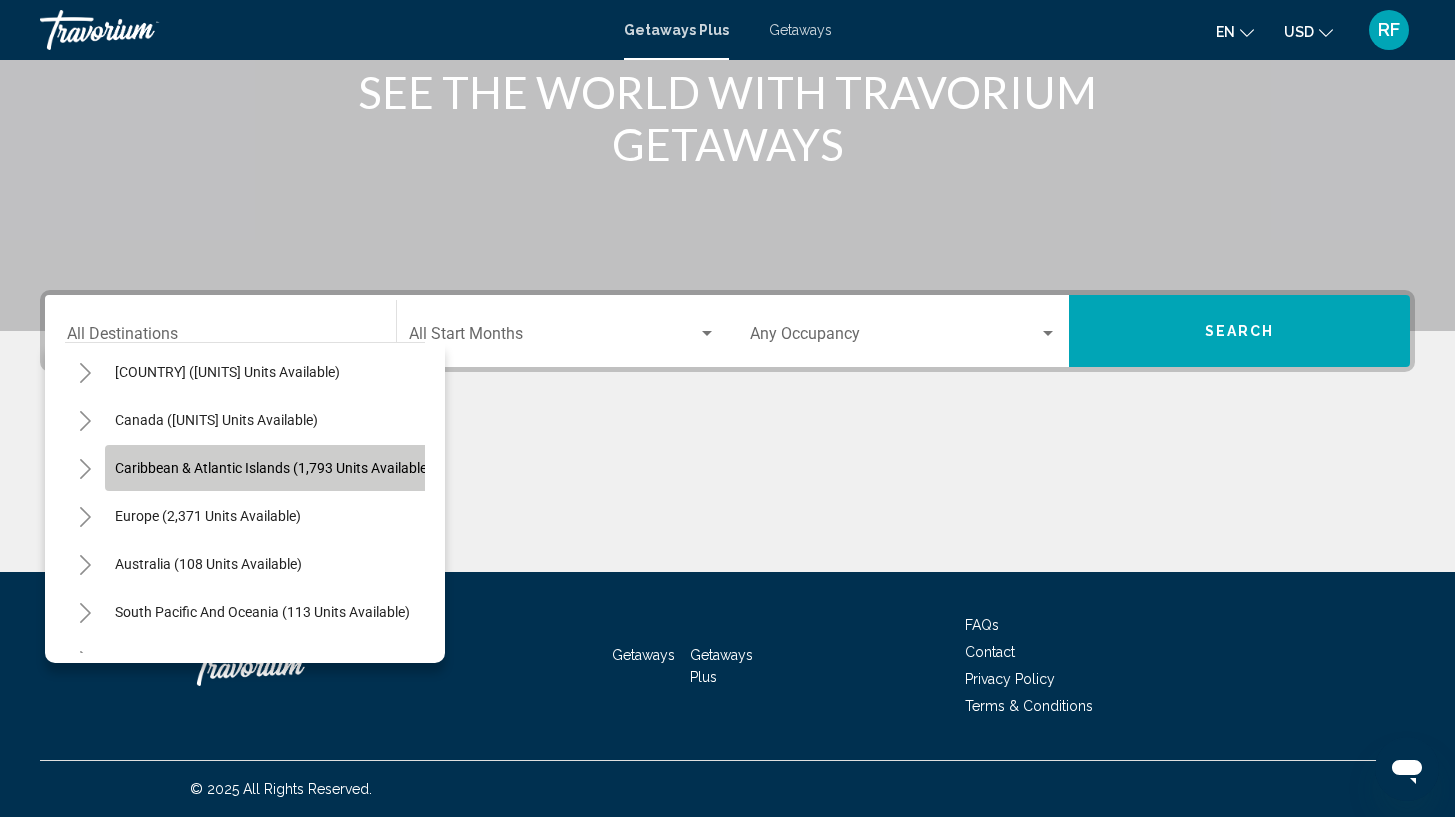 click on "Caribbean & Atlantic Islands (1,793 units available)" at bounding box center (208, 516) 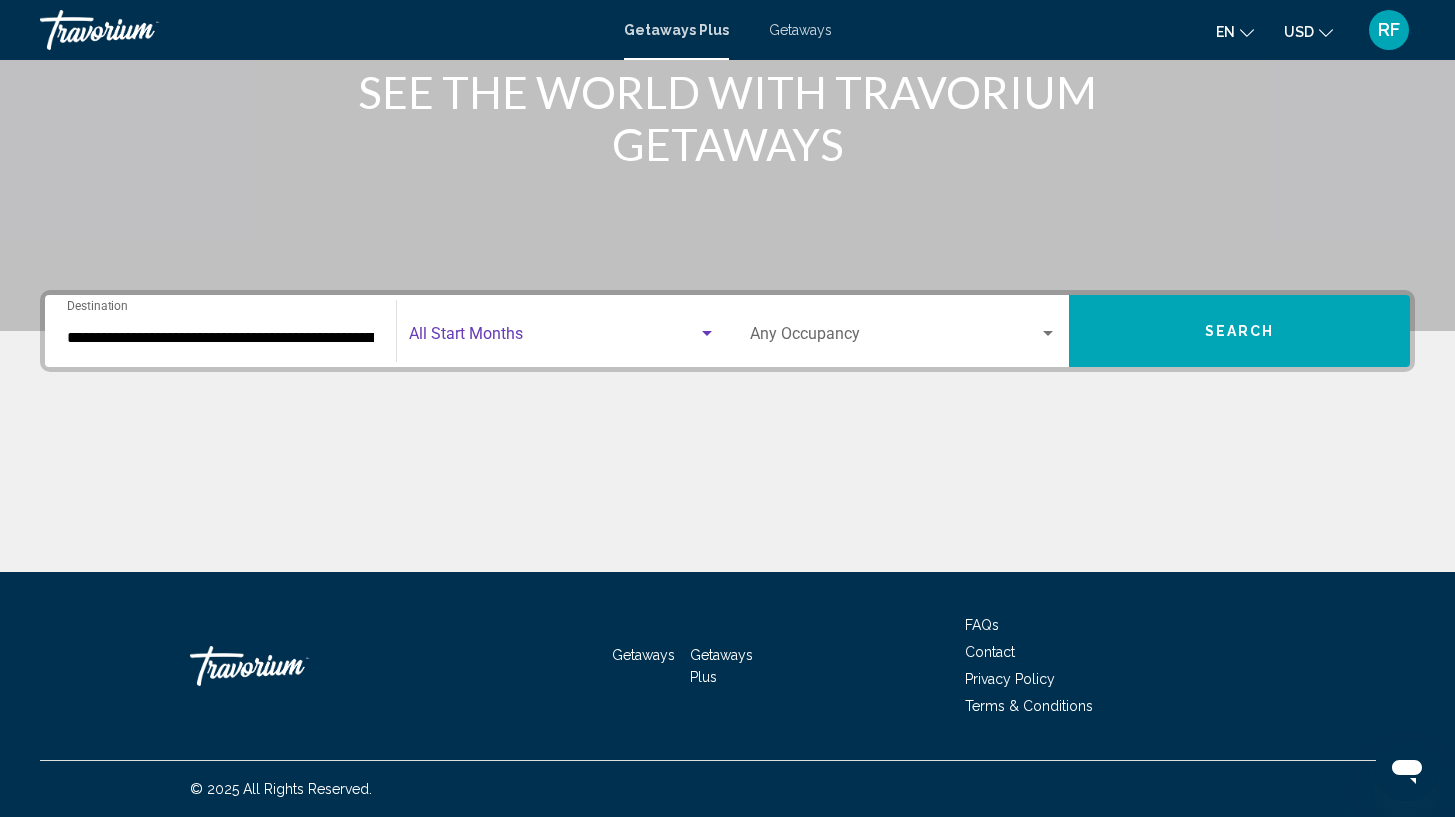 click at bounding box center (553, 338) 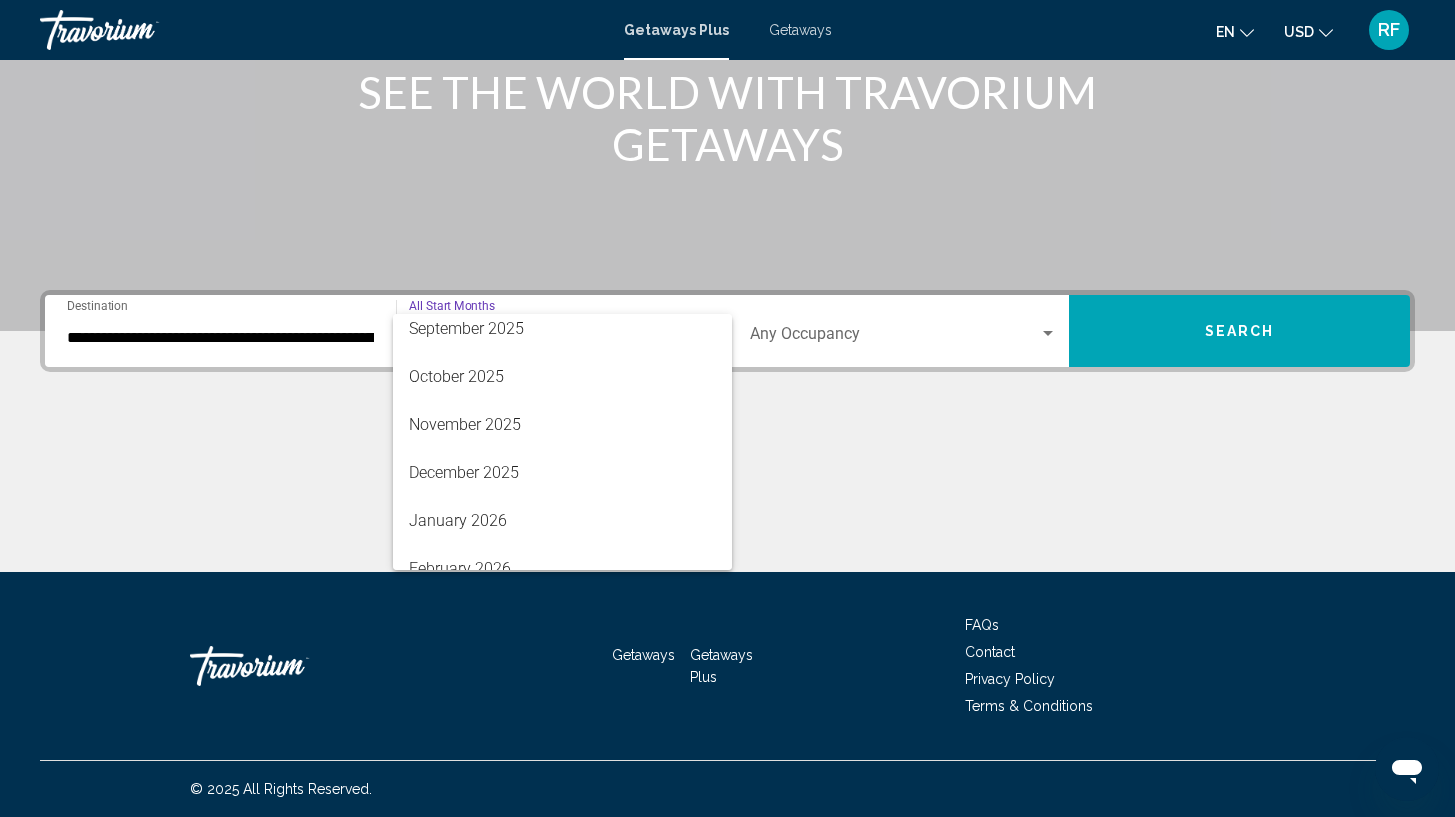 scroll, scrollTop: 150, scrollLeft: 0, axis: vertical 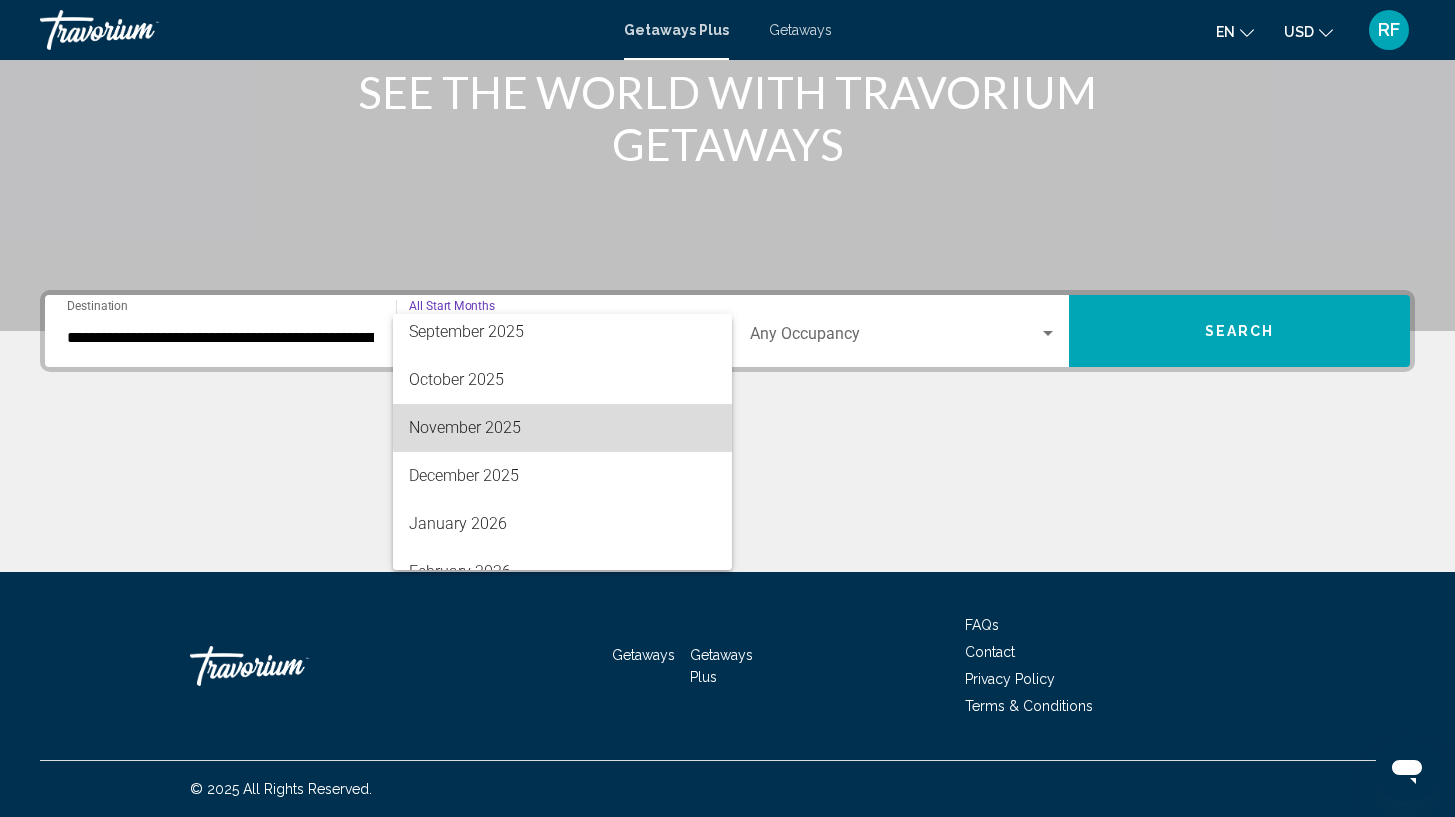 click on "November 2025" at bounding box center [562, 428] 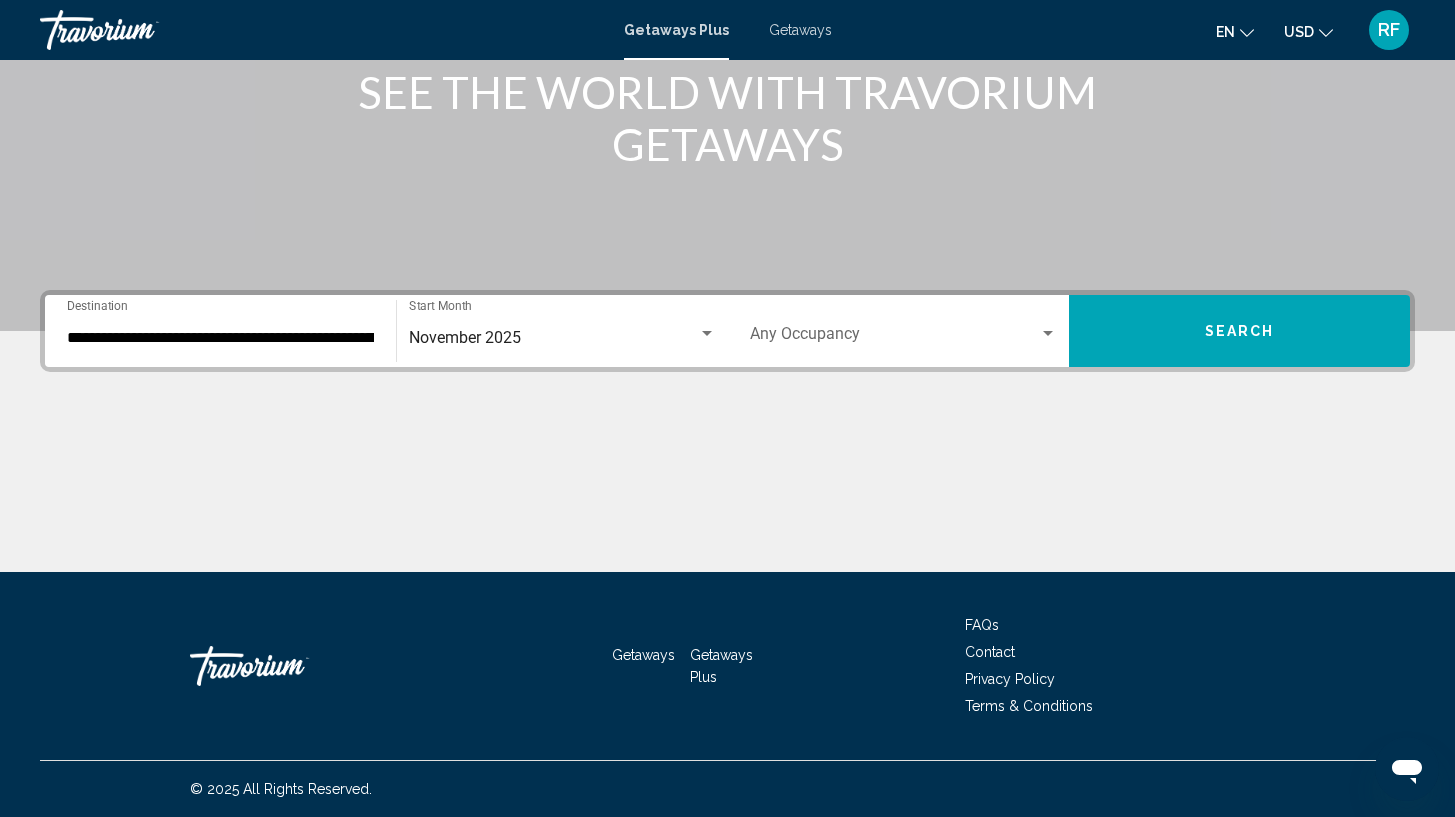 click on "Occupancy Any Occupancy" at bounding box center [903, 331] 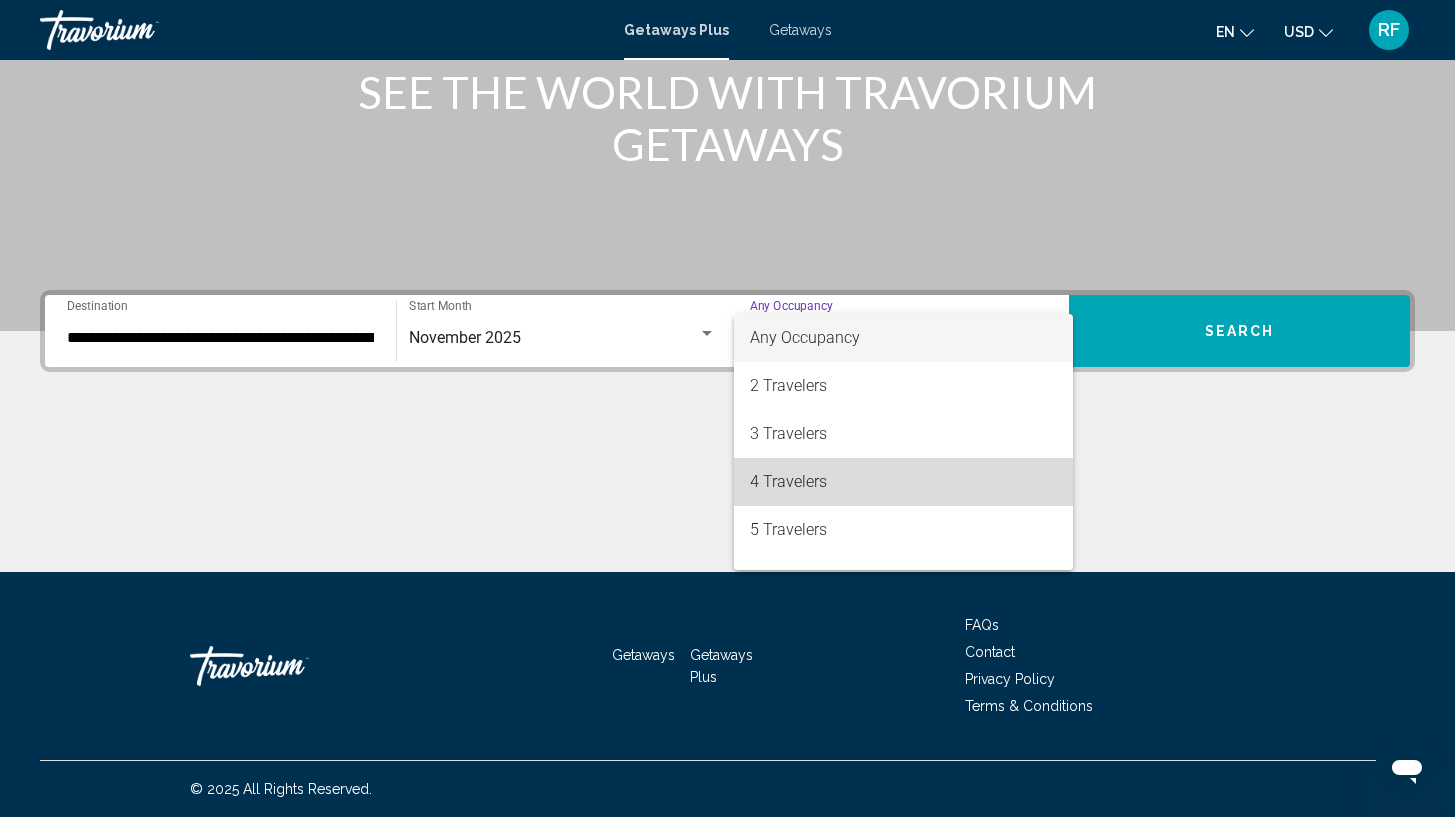 click on "4 Travelers" at bounding box center (903, 482) 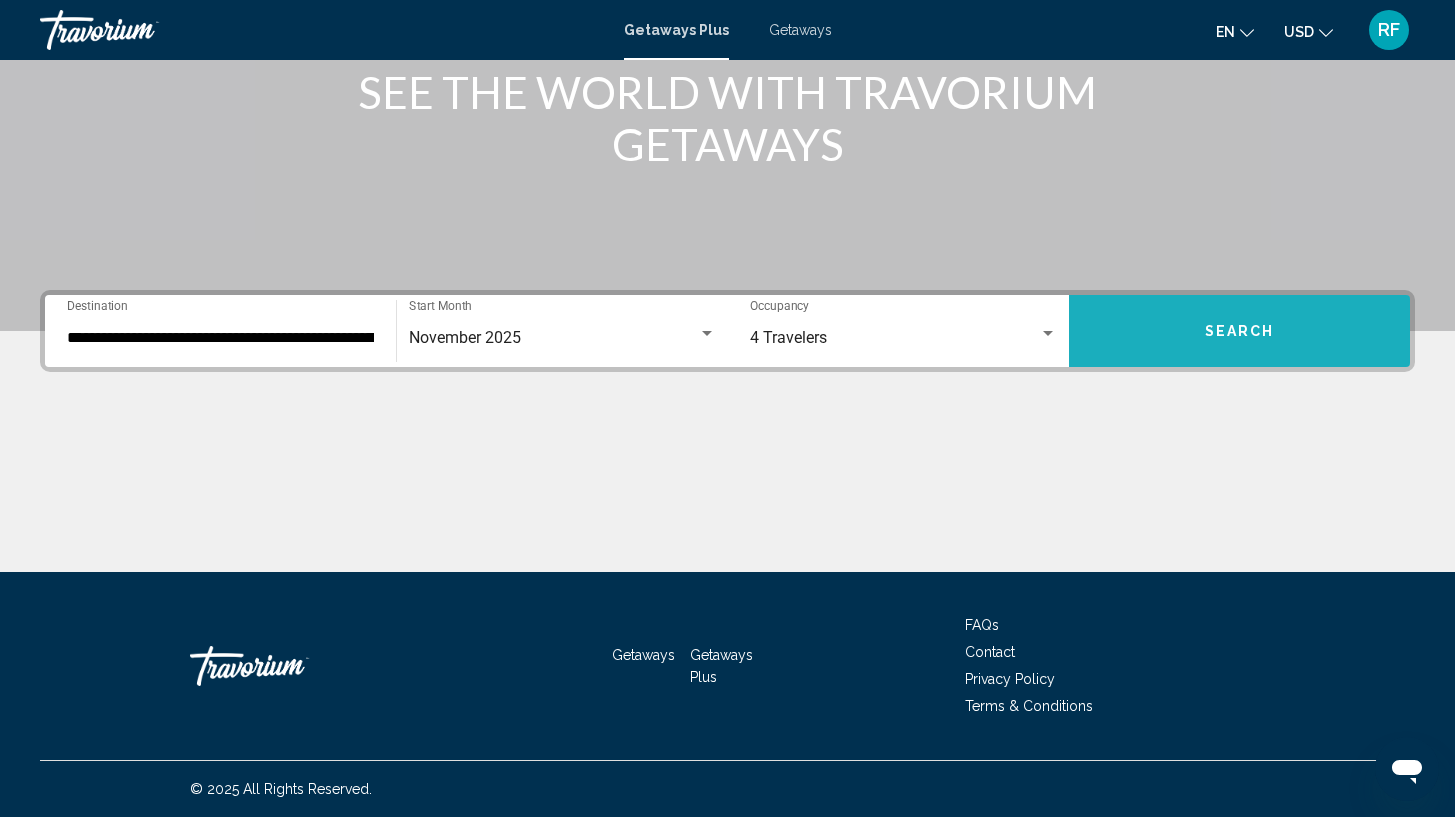 click on "Search" at bounding box center [1239, 331] 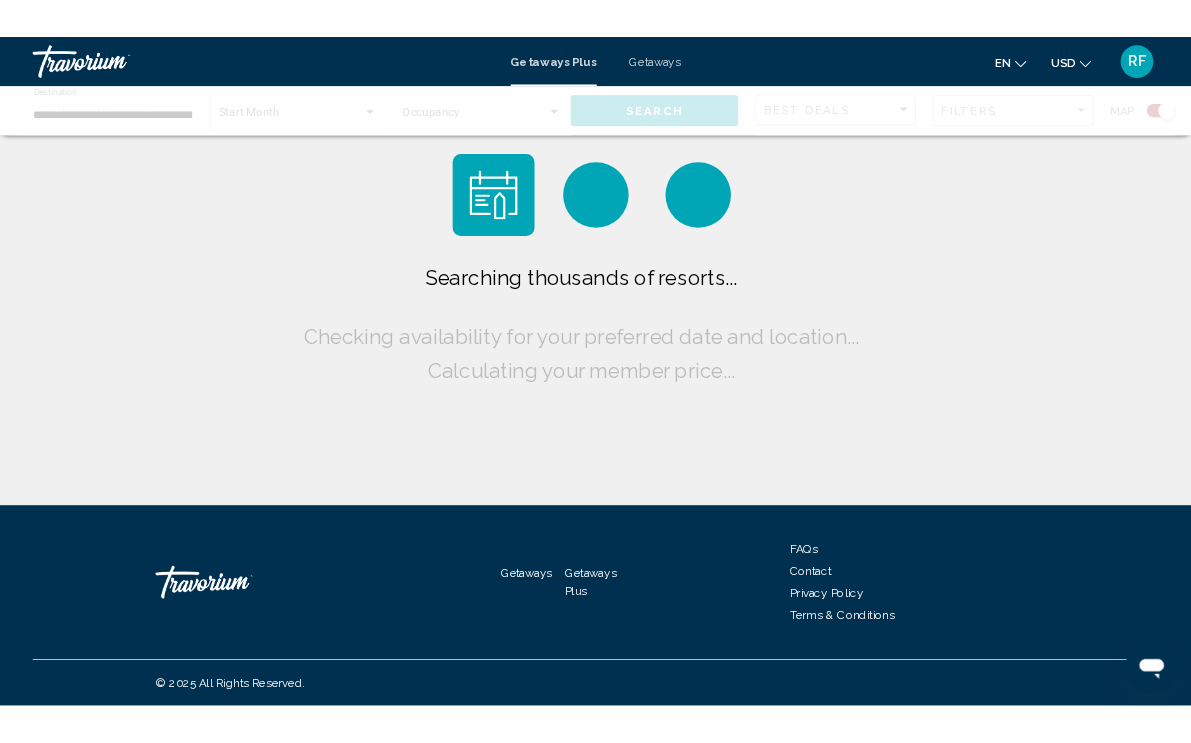 scroll, scrollTop: 0, scrollLeft: 0, axis: both 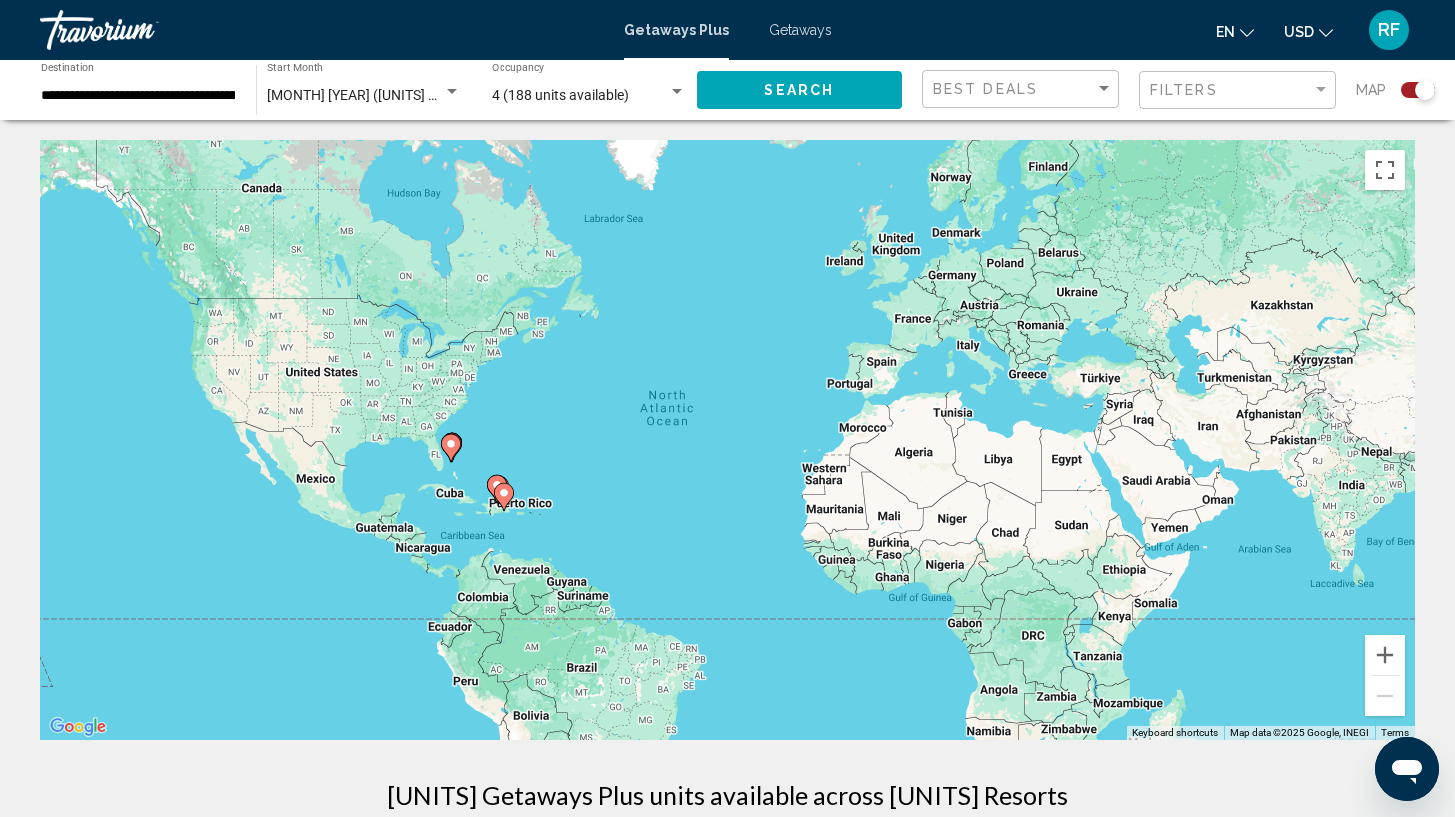 click 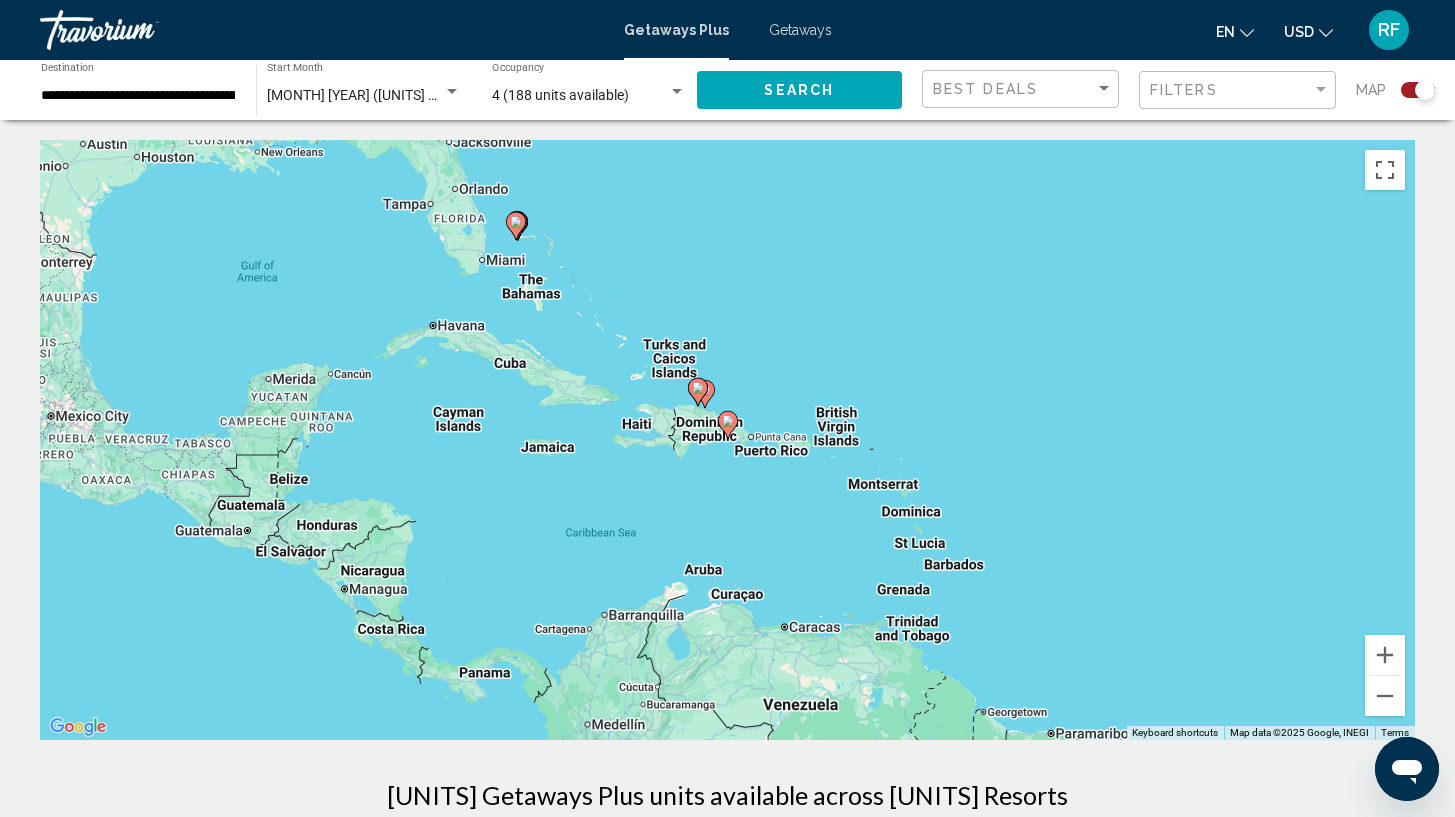 click 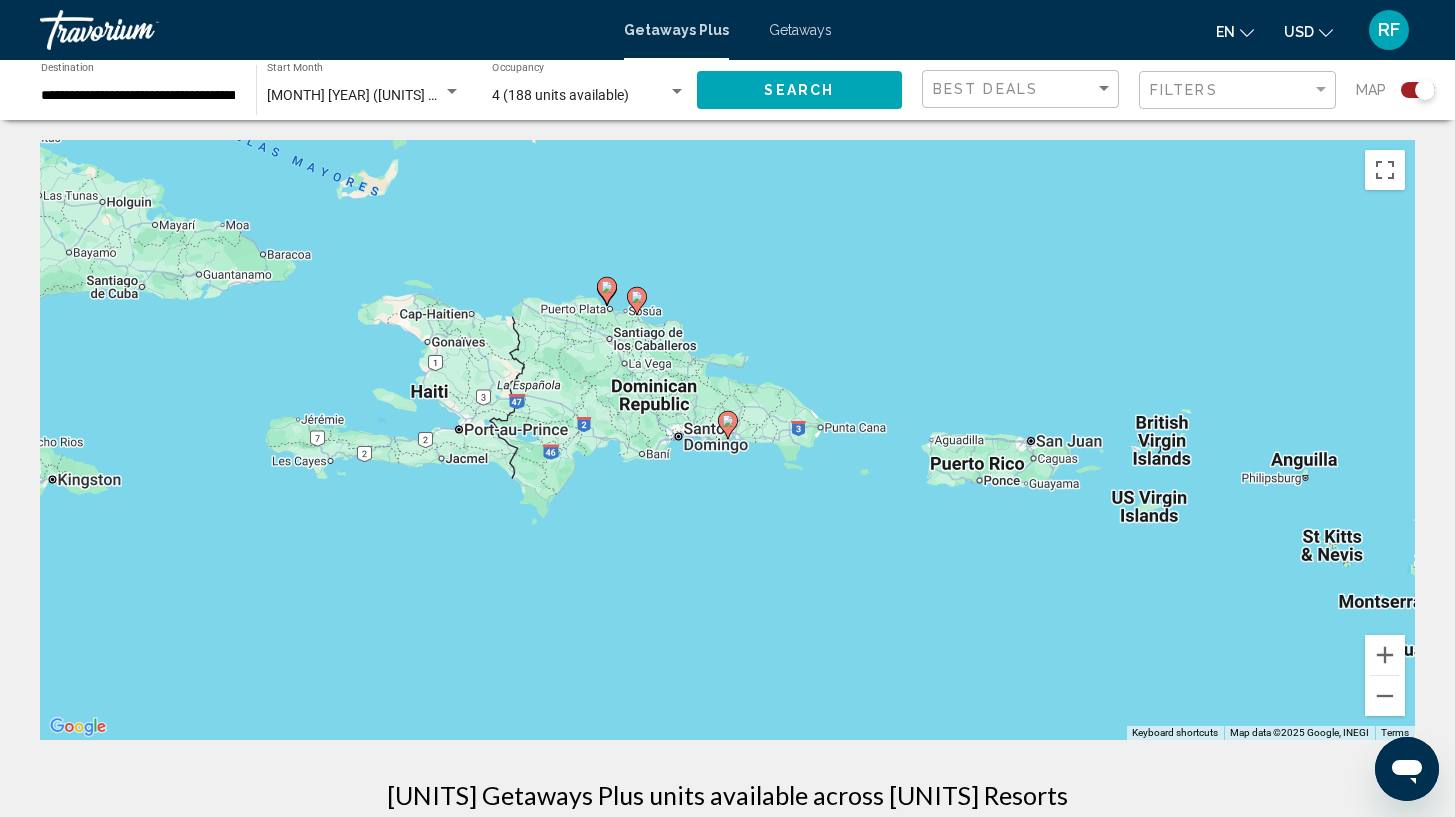 click 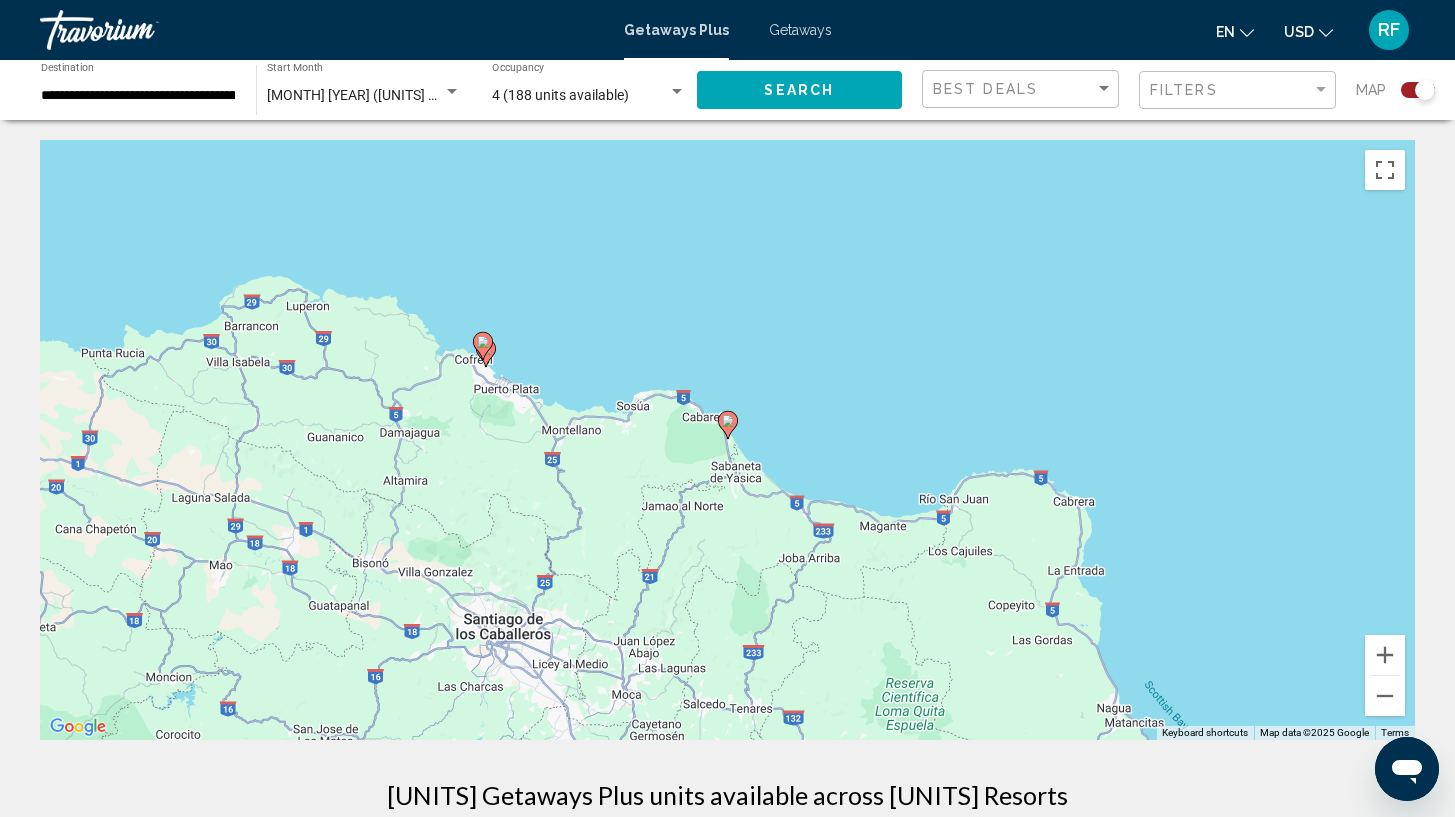 click 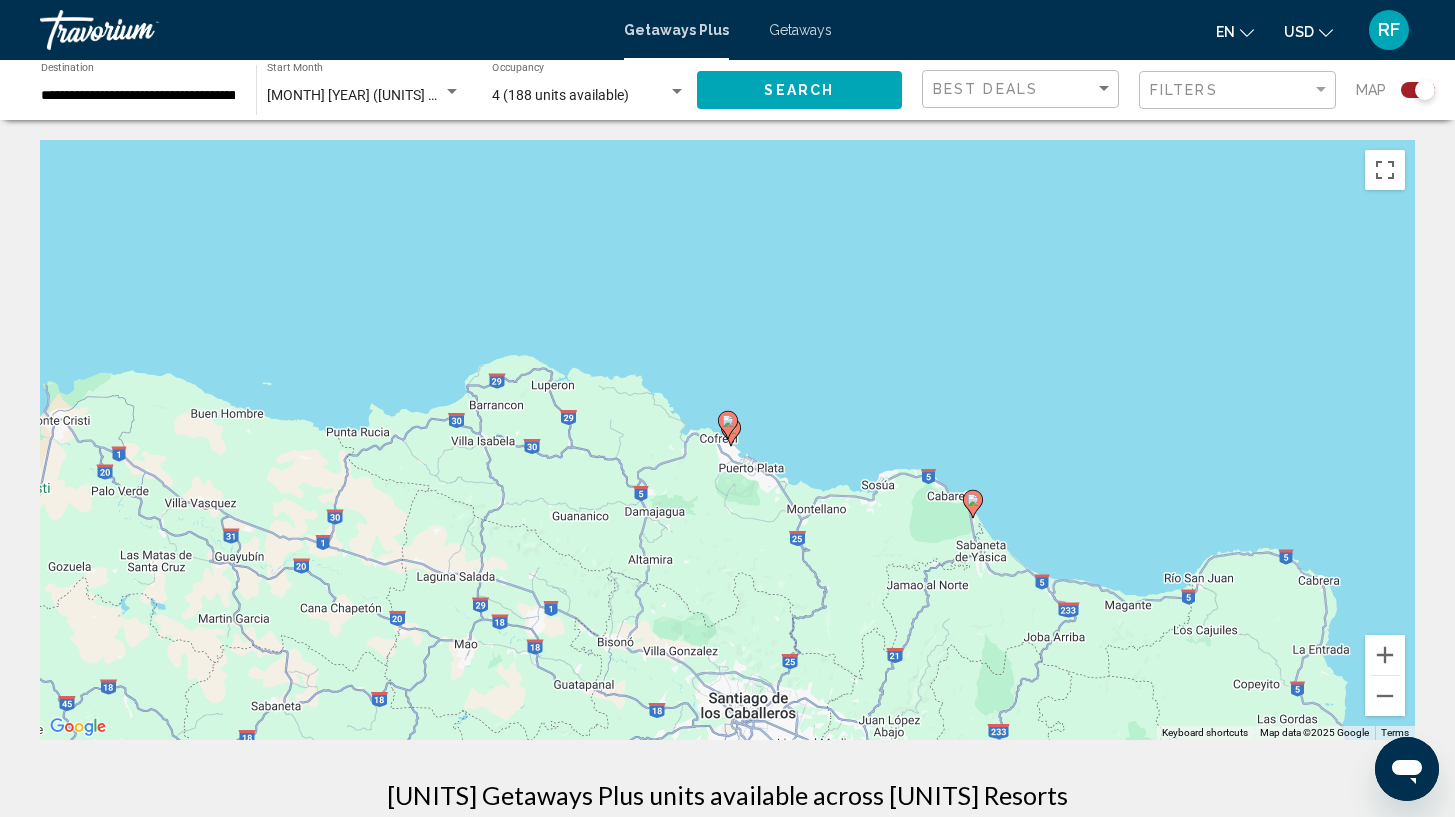 click at bounding box center [731, 432] 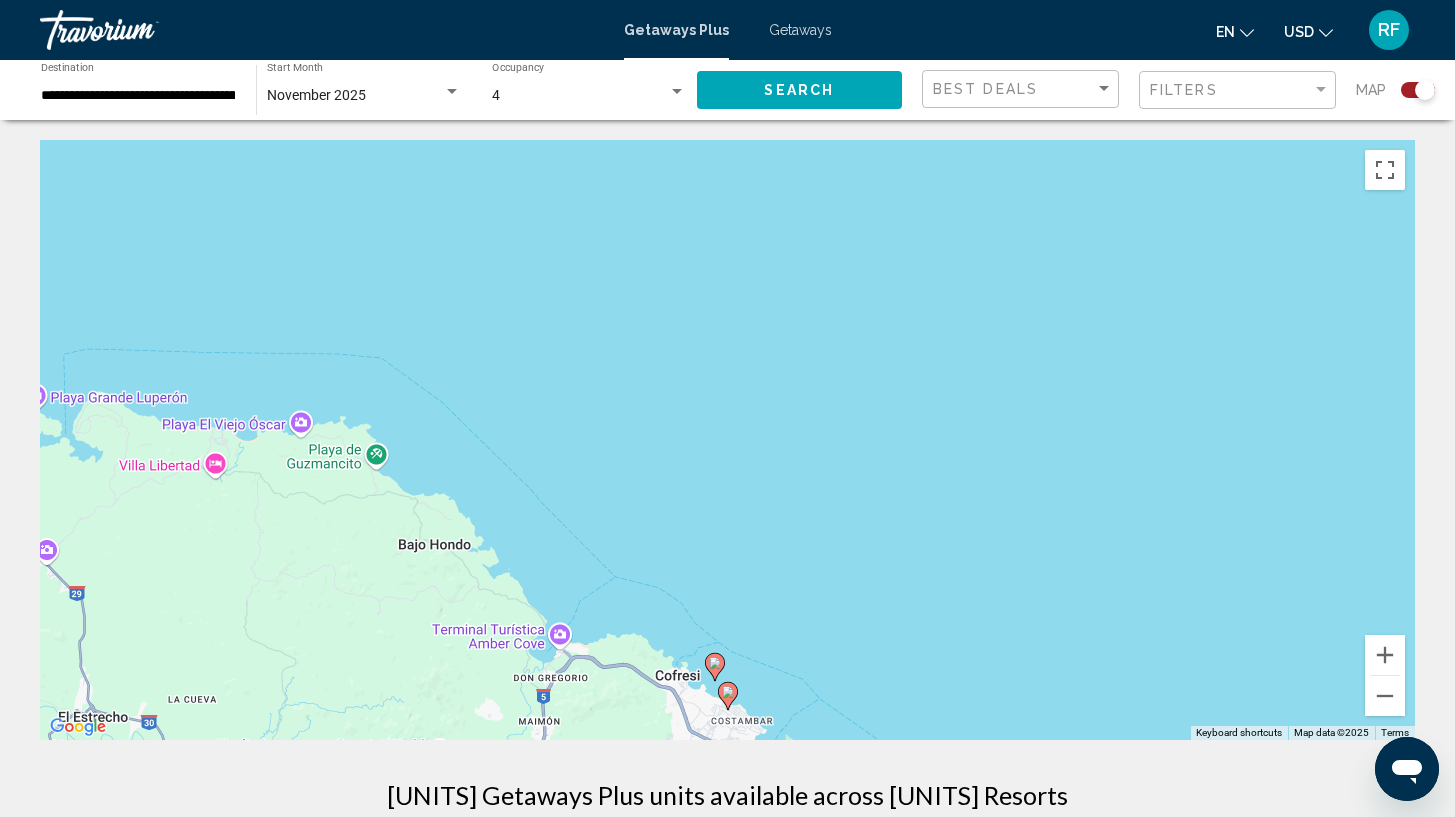 click 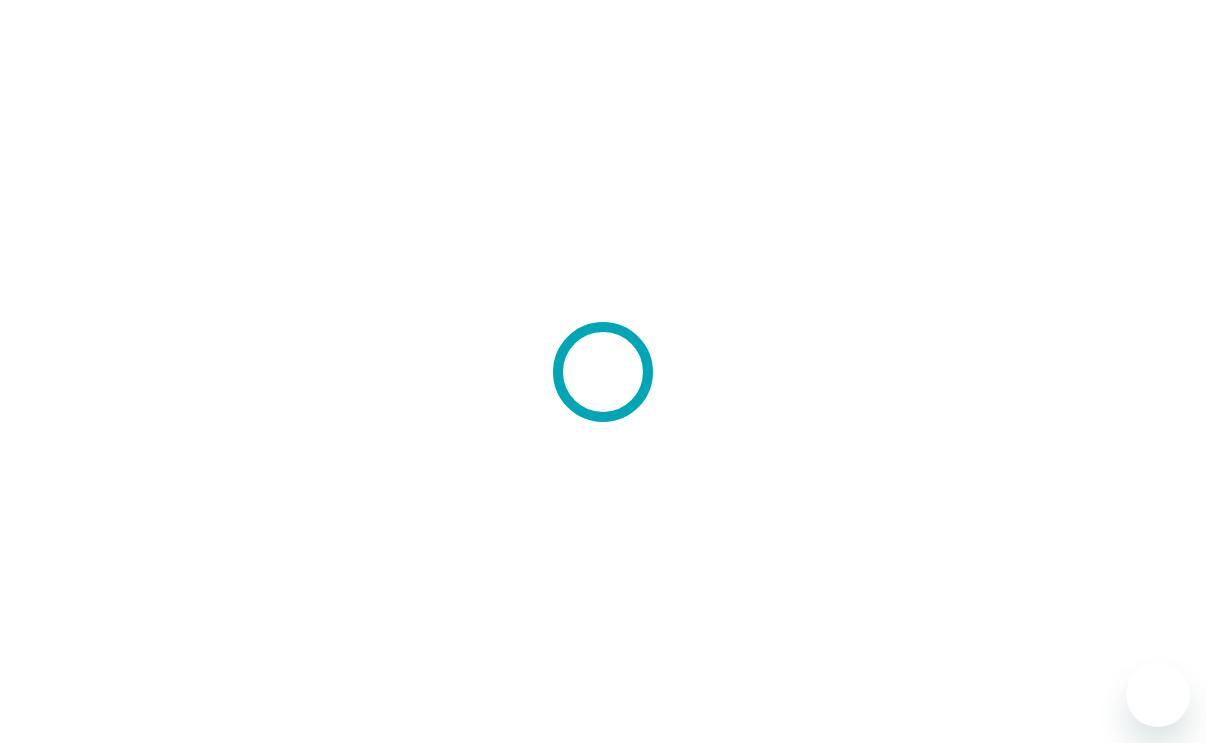 scroll, scrollTop: 0, scrollLeft: 0, axis: both 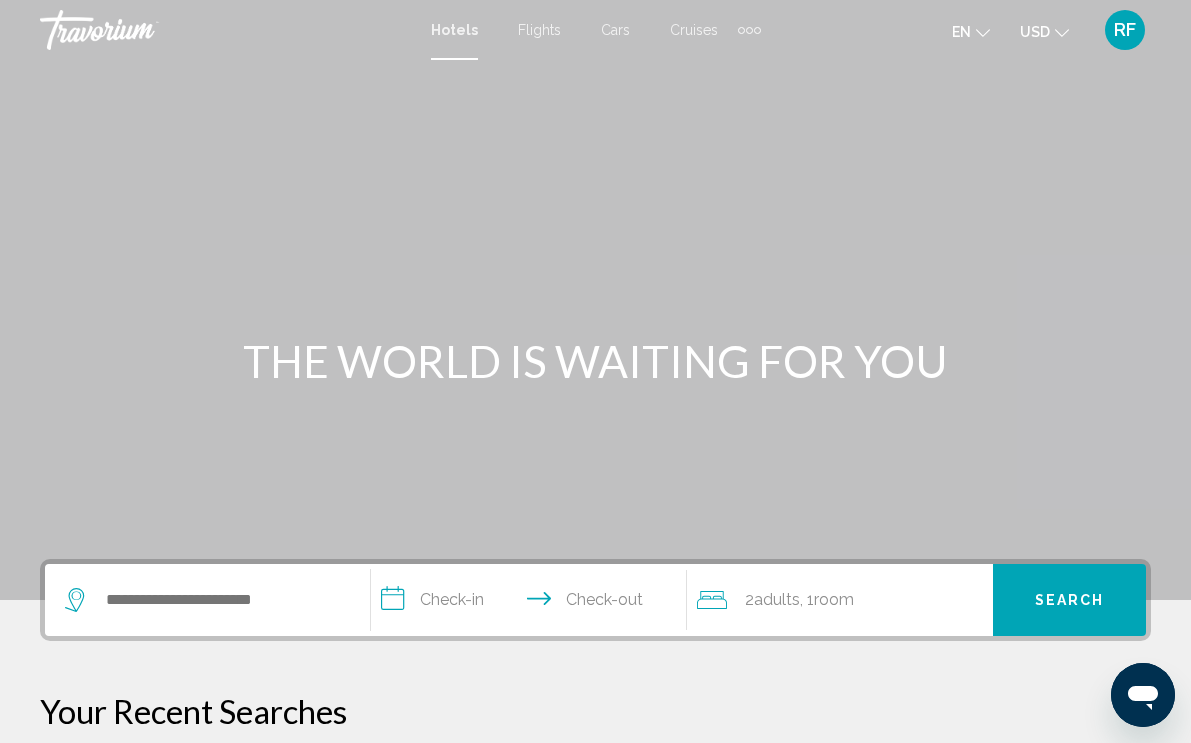 click at bounding box center (741, 30) 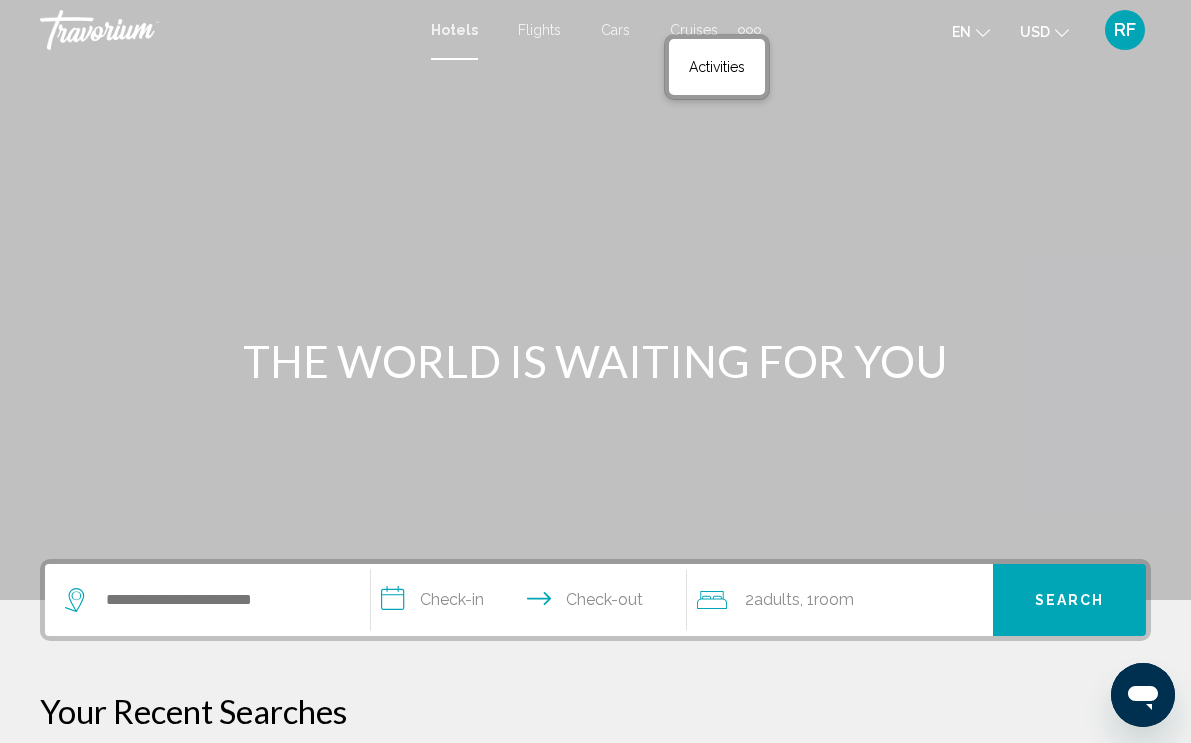 click at bounding box center [595, 300] 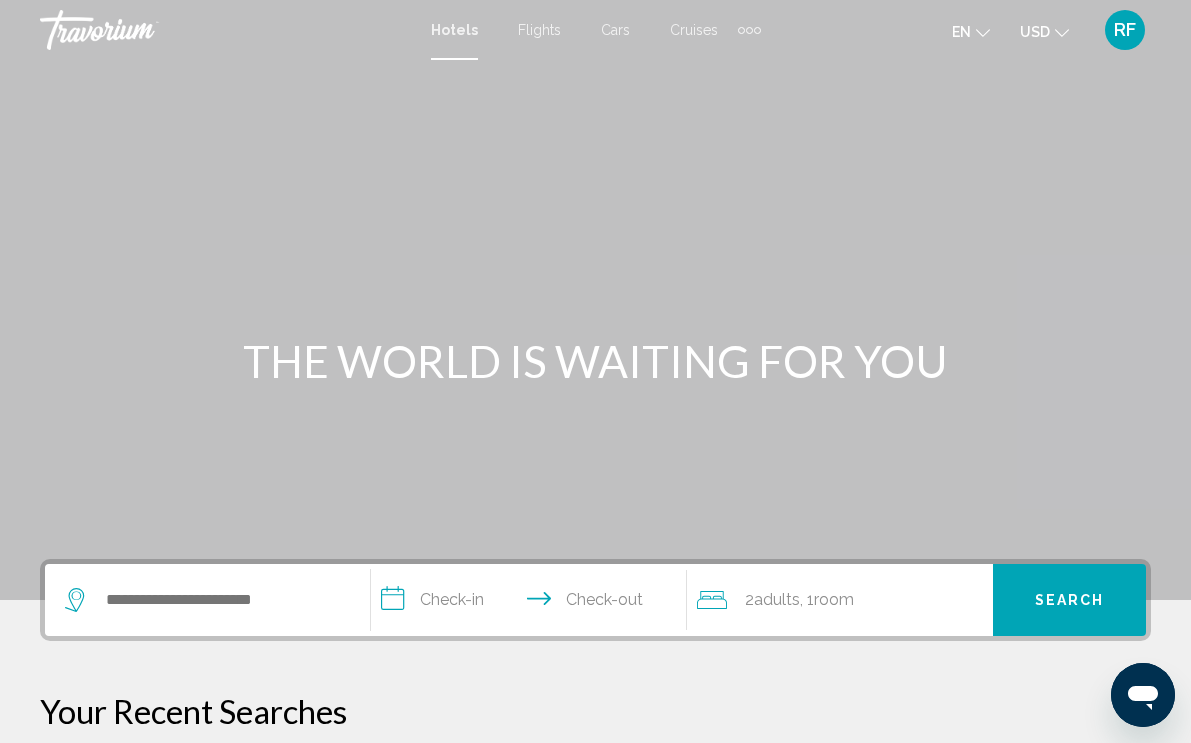 click on "Hotels Flights Cars Cruises Activities Hotels Flights Cars Cruises Activities" at bounding box center (596, 30) 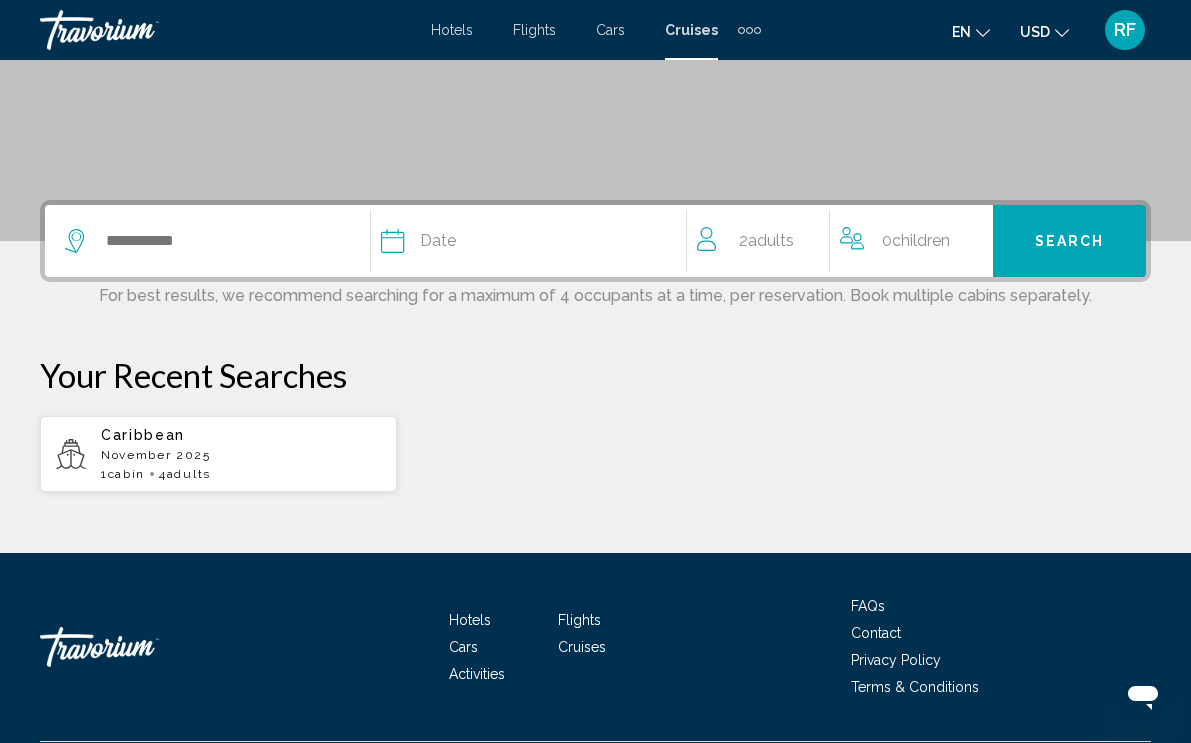 scroll, scrollTop: 417, scrollLeft: 0, axis: vertical 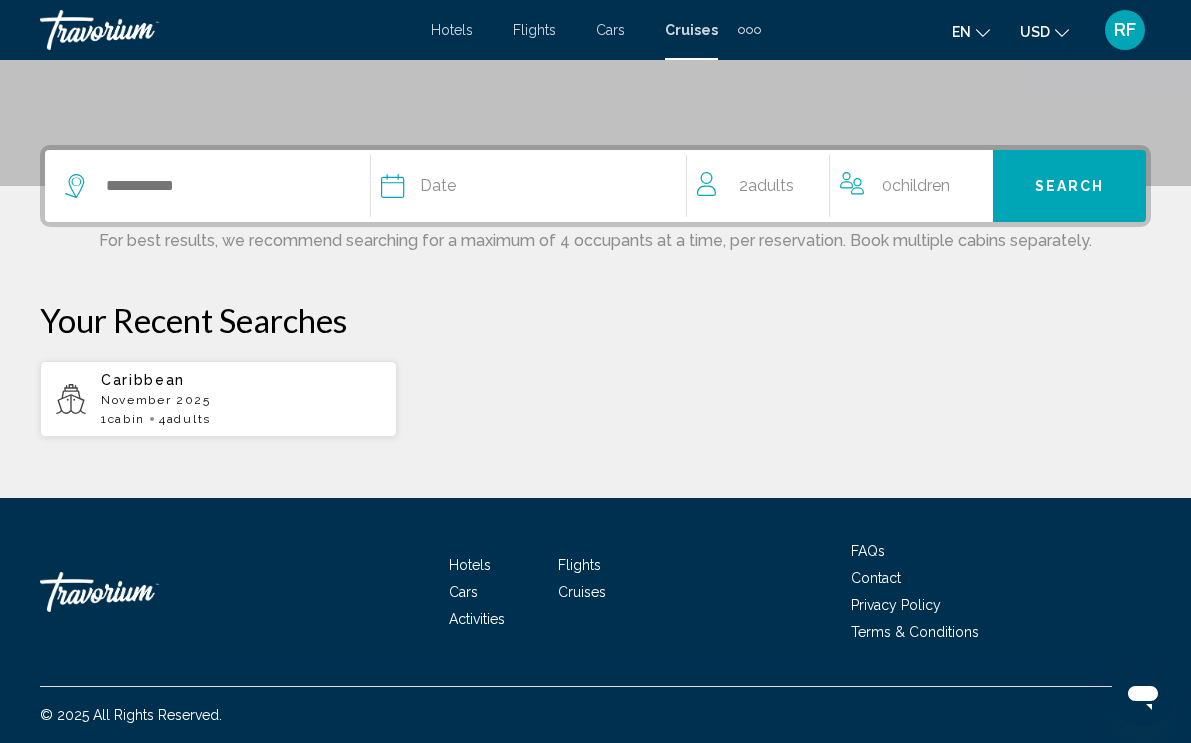 click on "November 2025" at bounding box center (241, 400) 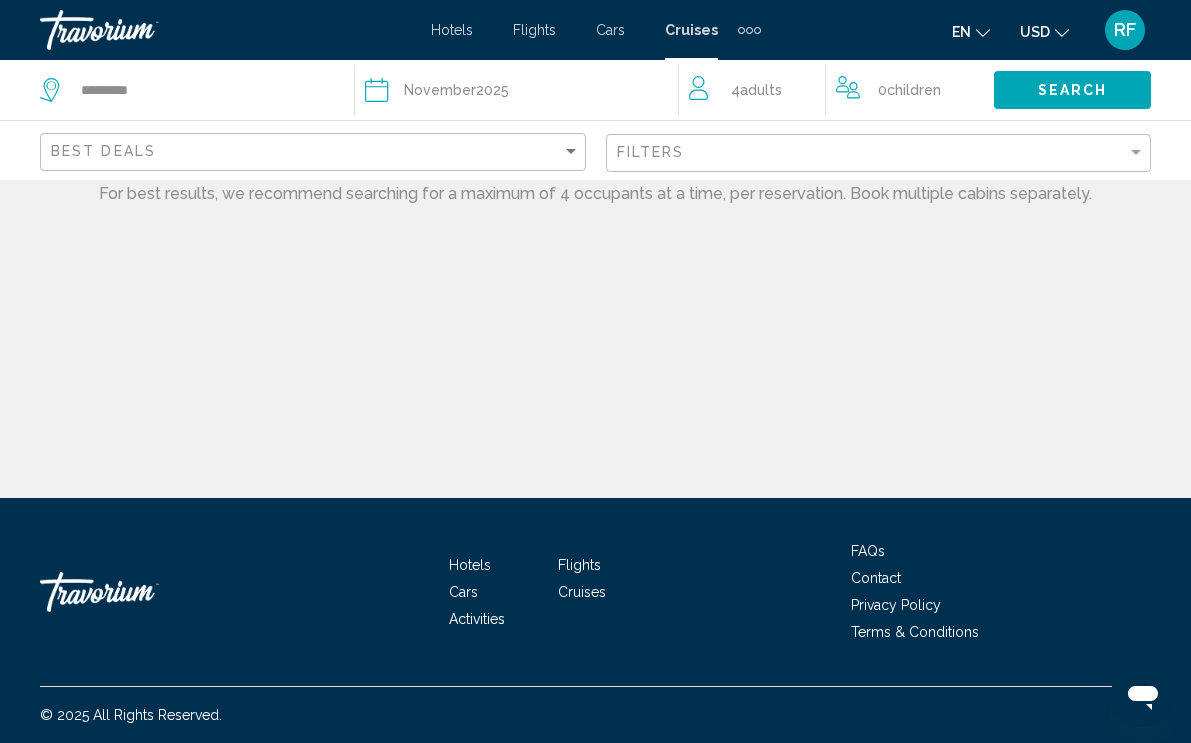 scroll, scrollTop: 0, scrollLeft: 0, axis: both 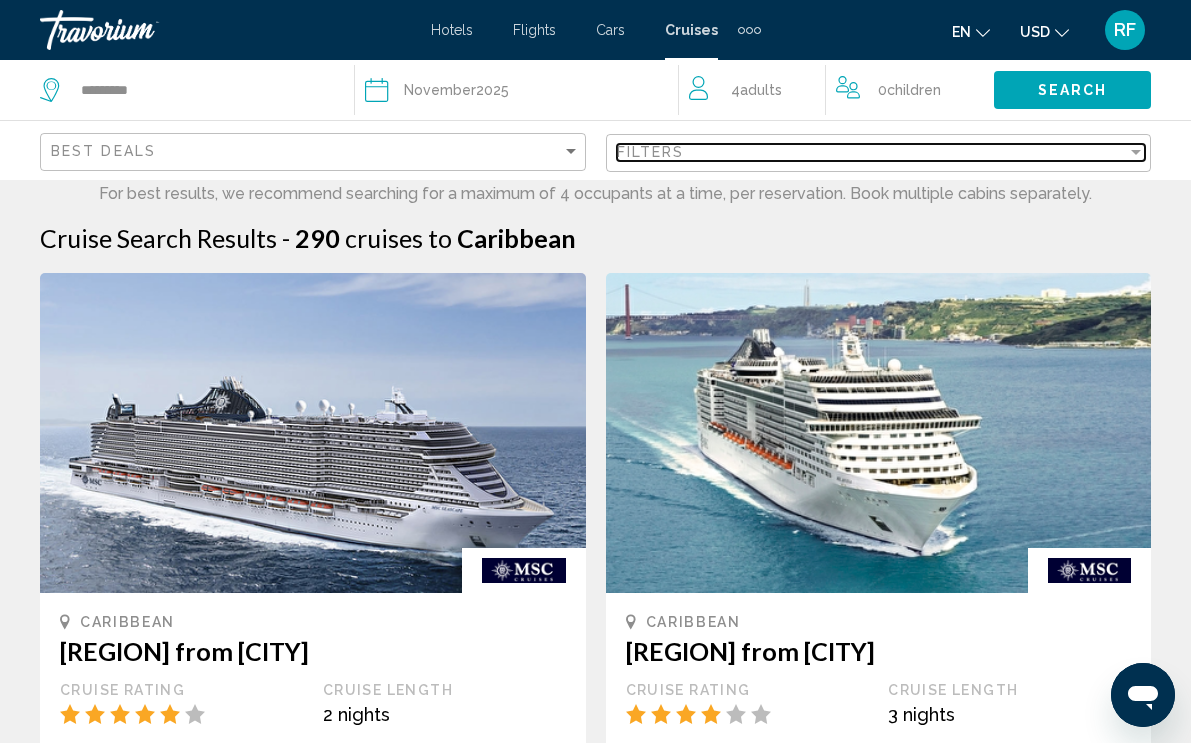 click at bounding box center [1136, 152] 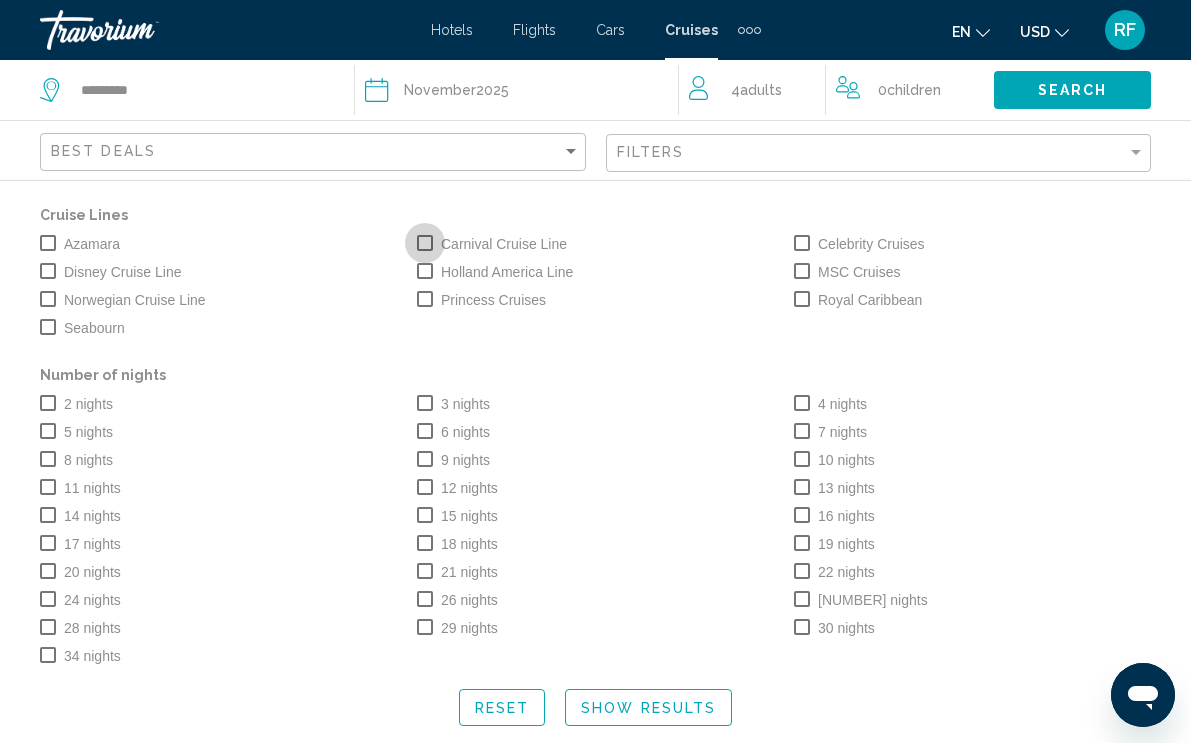 click at bounding box center [425, 243] 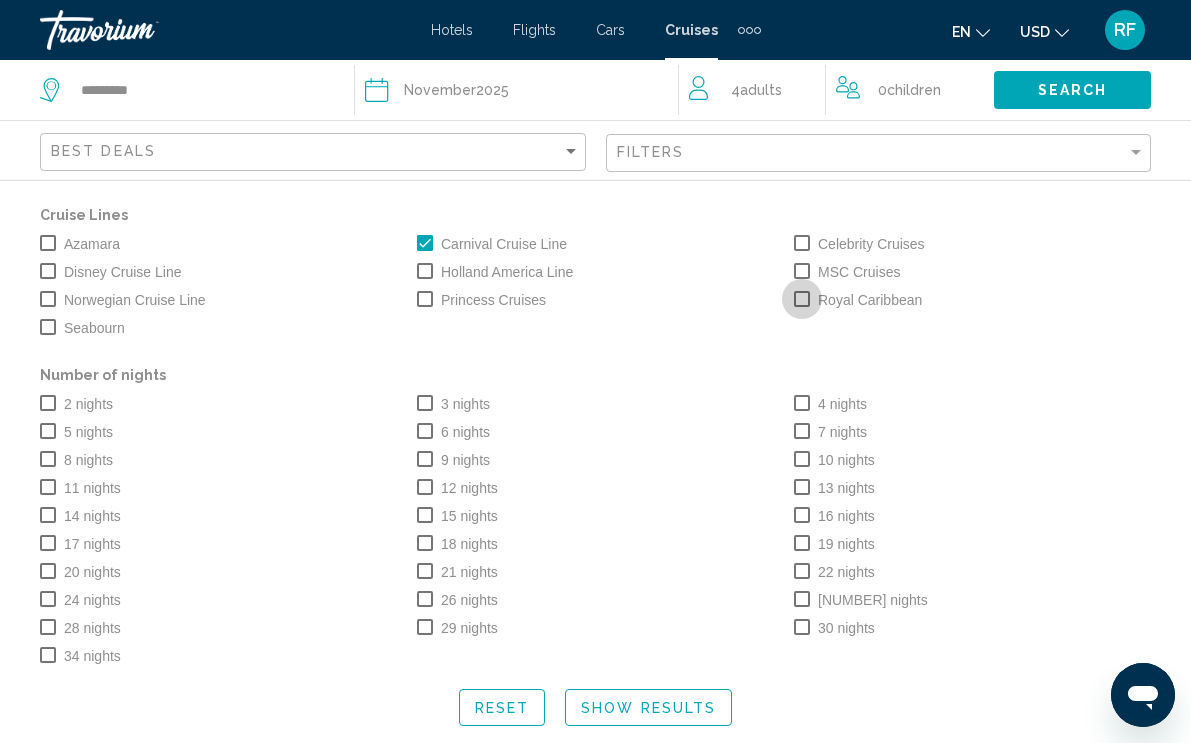 click at bounding box center [802, 299] 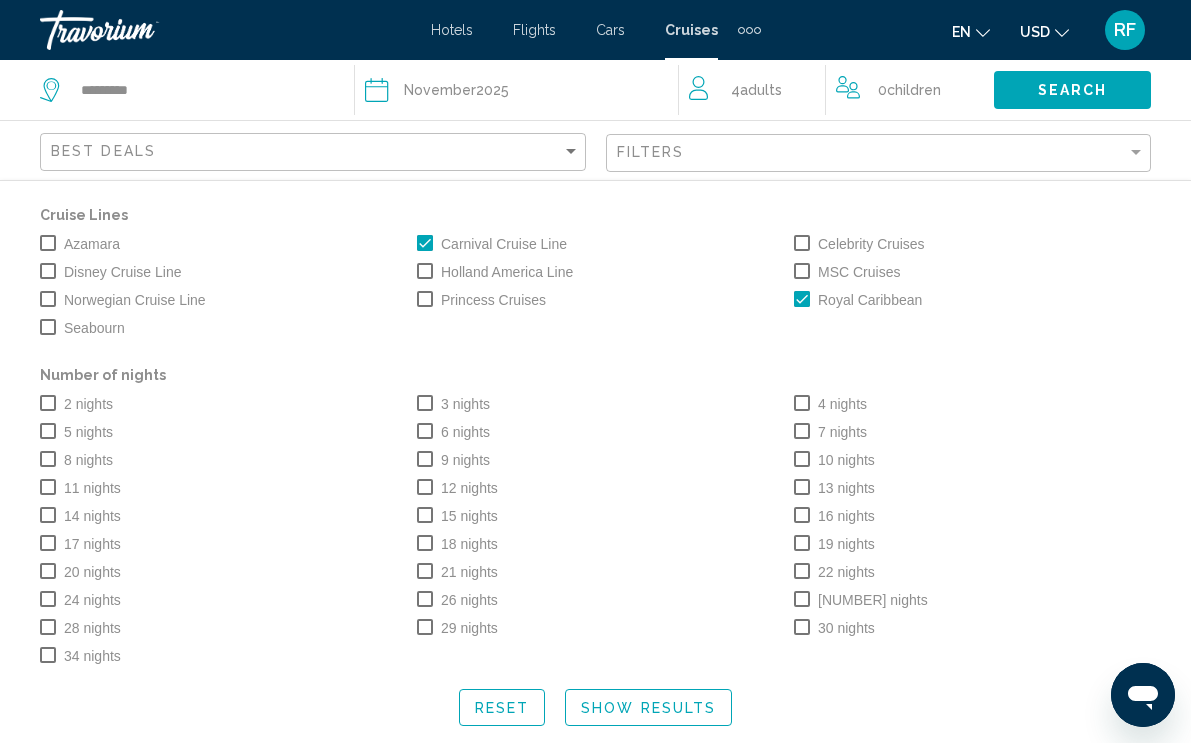 click at bounding box center (802, 299) 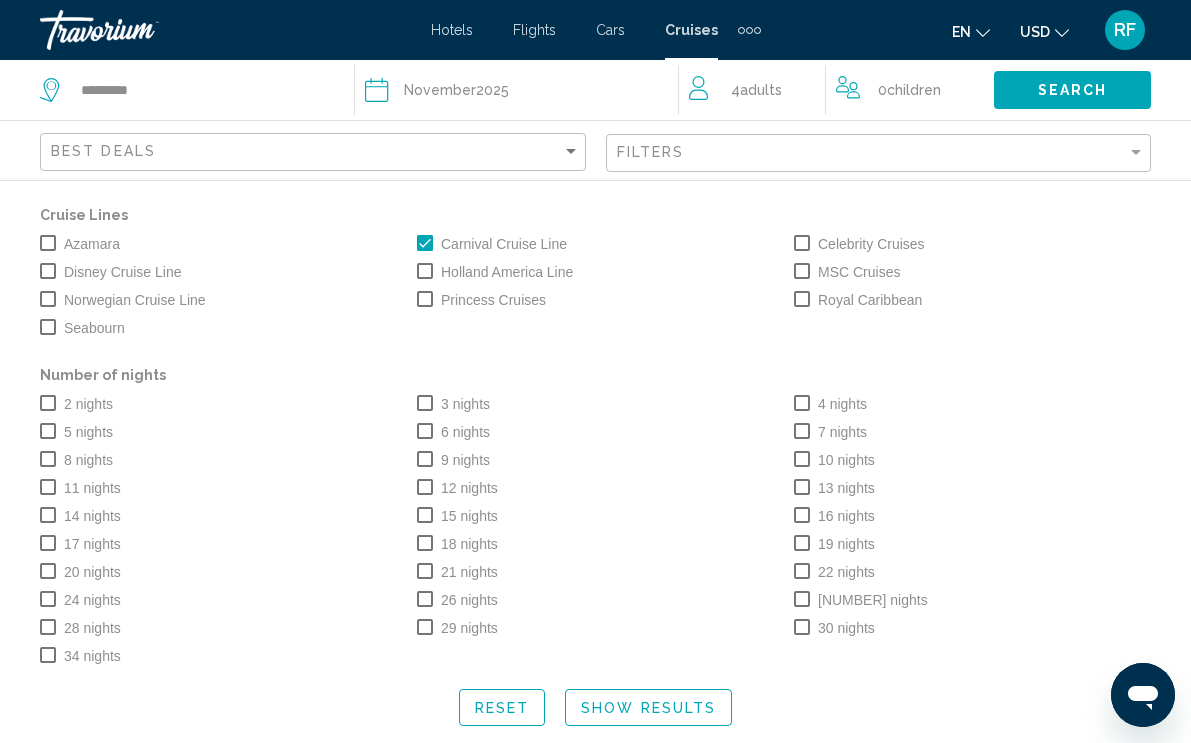 click at bounding box center (425, 403) 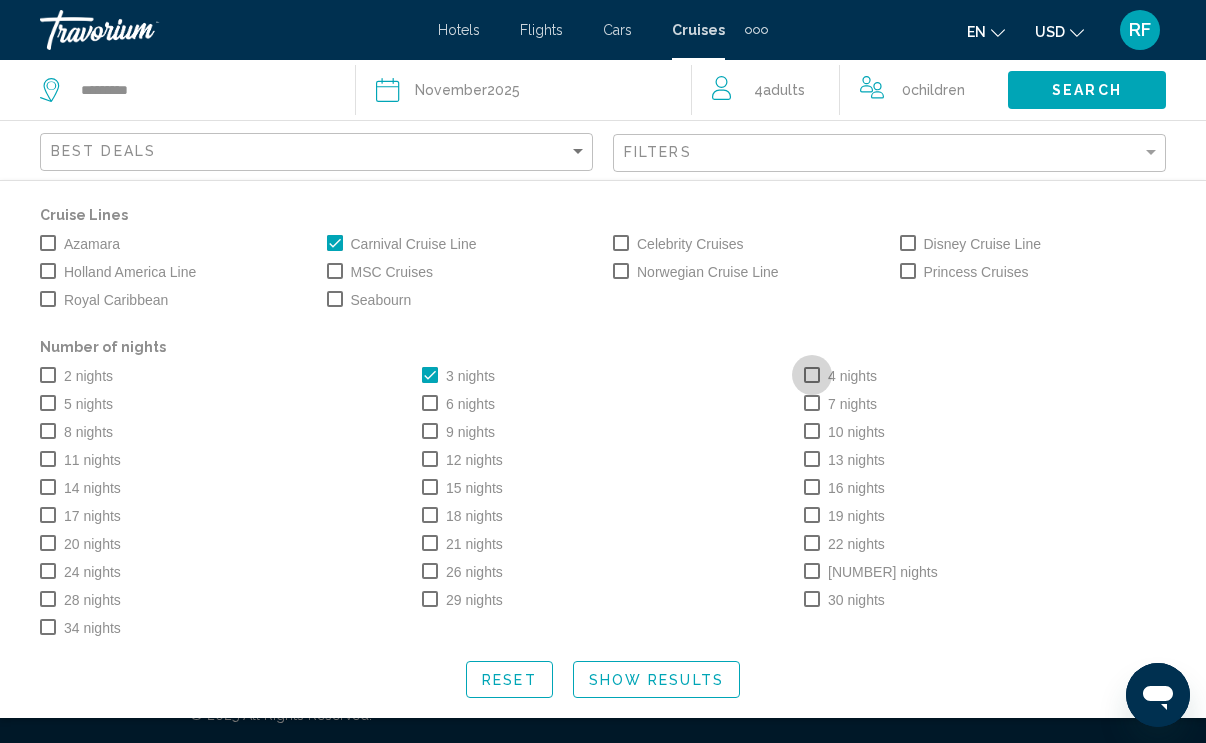 click at bounding box center (812, 375) 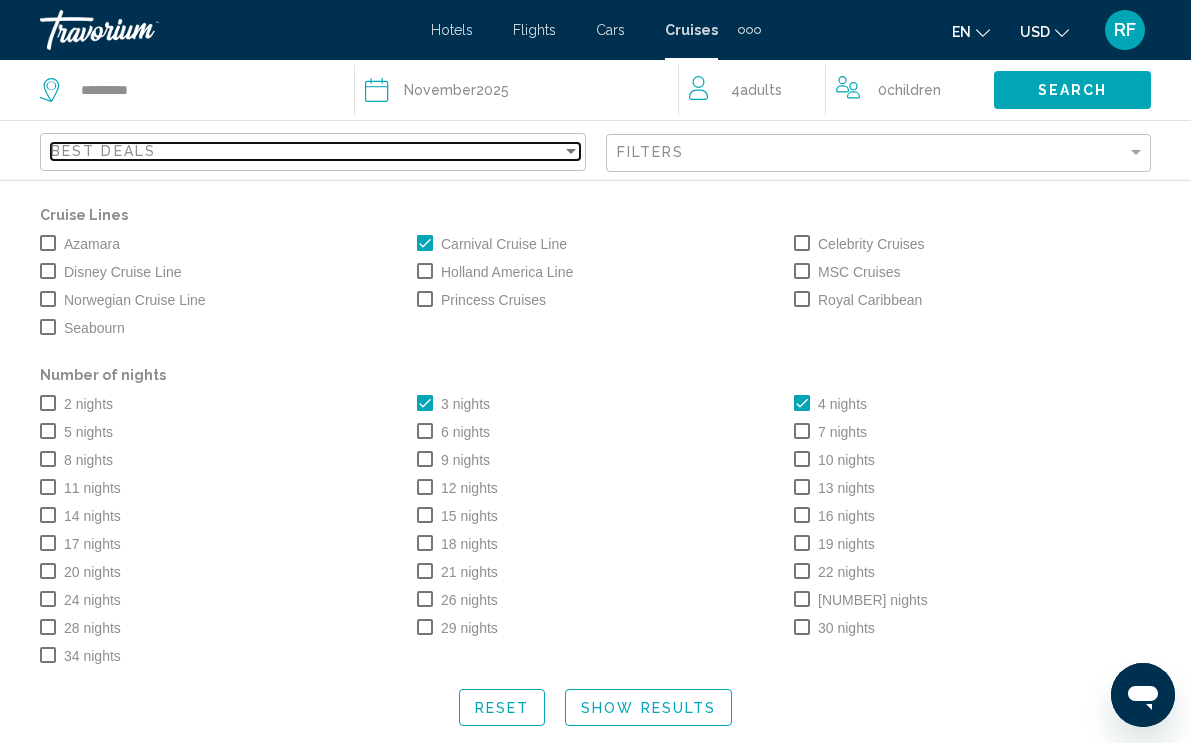 click on "Best Deals" at bounding box center [306, 151] 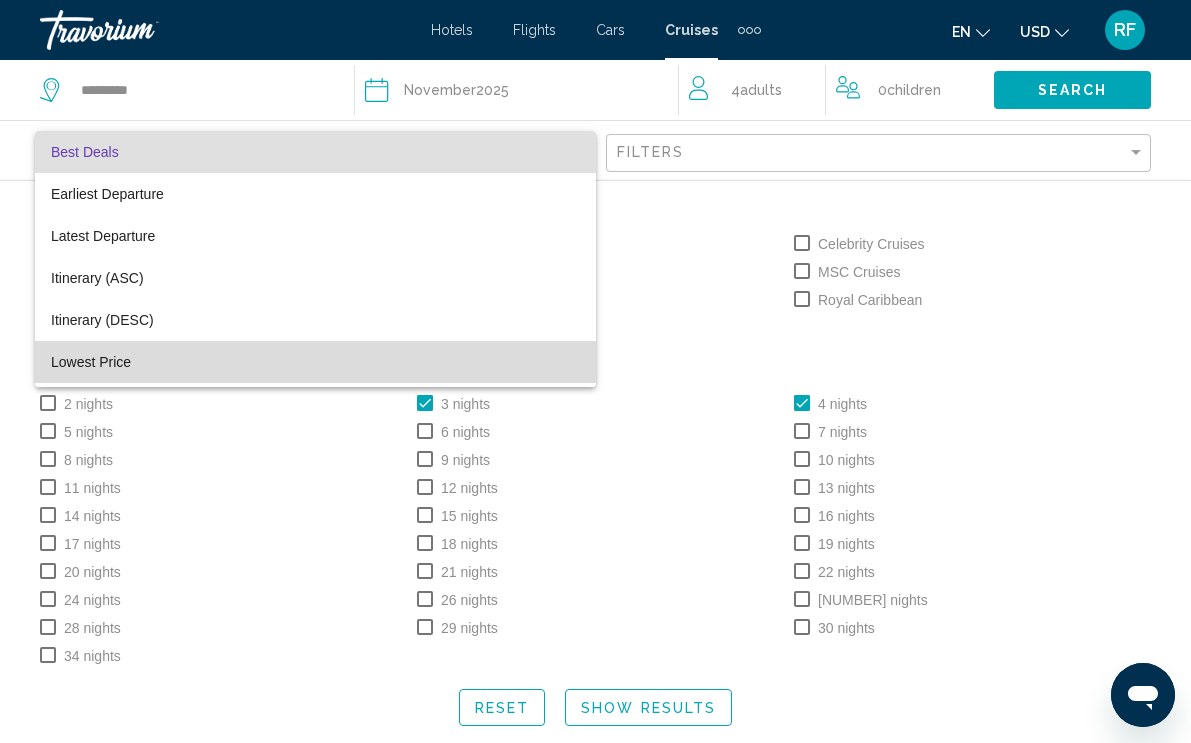 click on "Lowest Price" at bounding box center [315, 362] 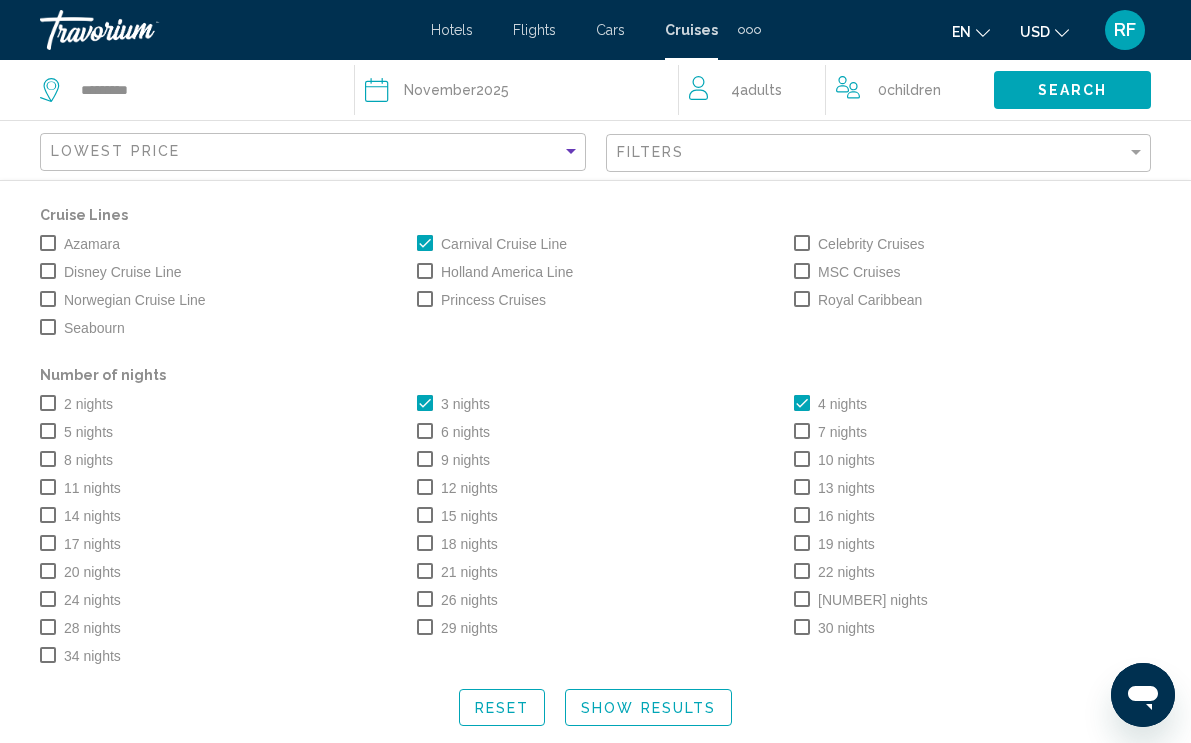 click on "Search" 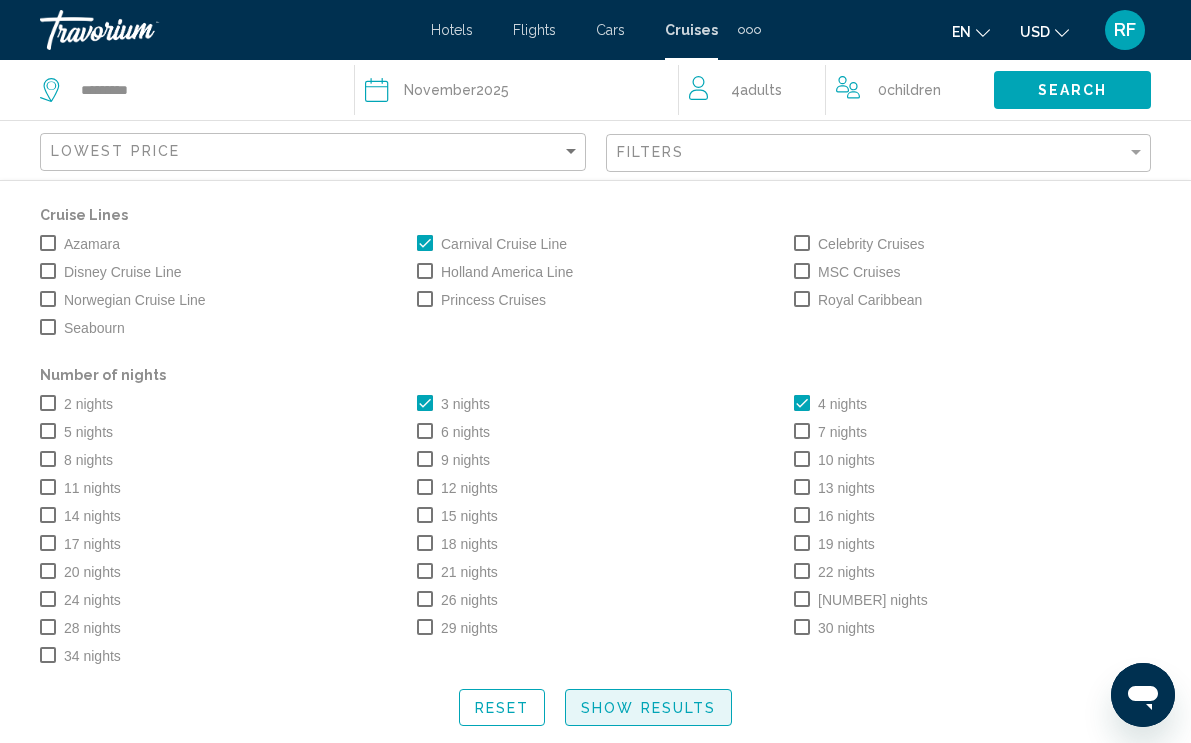 click on "Show Results" 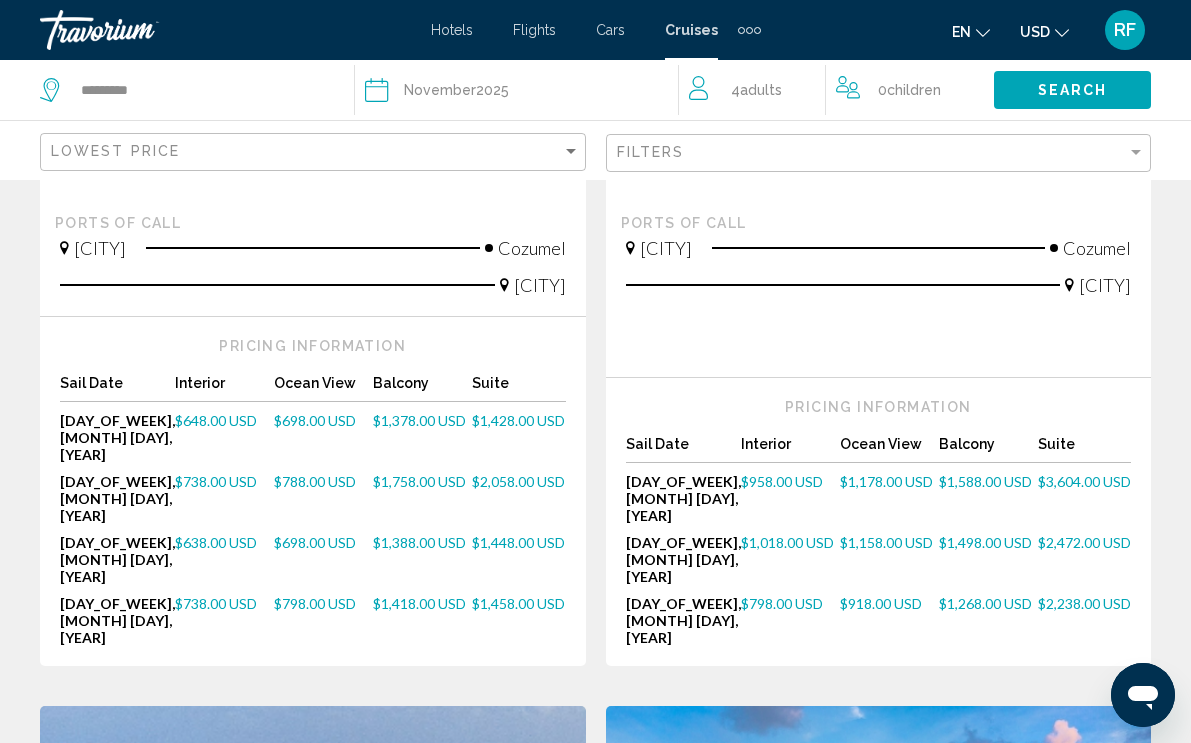scroll, scrollTop: 604, scrollLeft: 0, axis: vertical 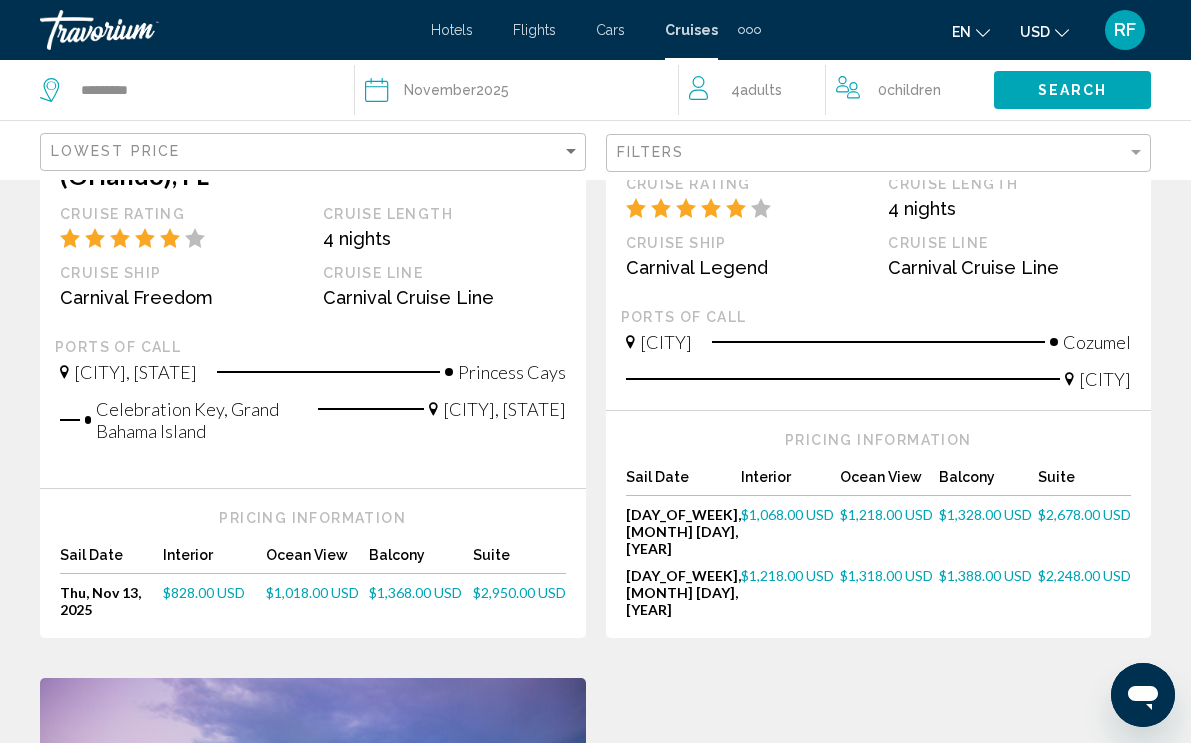 click on "[REGION] [REGION] from [CITY] ([STATE]), [YEAR]
Cruise Length [NUMBER] nights Cruise Ship [SHIP_NAME] Cruise Line [CRUISE_LINE] Ports of call
[CITY], [STATE] [LOCATION] [LOCATION], [STATE]
[CITY], [STATE] [REGION] from [CITY] ([STATE]), [YEAR]
[DAY_OF_WEEK], [MONTH] [DAY], [YEAR] [NUMBER] nights Ship Details
Gallery
Itinerary
Select Cabin
Ship Details Name [SHIP_NAME] Launched [MONTH] [DAY], [YEAR] Total Crew [NUMBER] Tonnage [NUMBER] Length [NUMBER] Occupancy [NUMBER] Description Facilities Technology Internet Cafe Other BlueIguana Cantina The Fun Shops Fitness Gym Sports Deck Wellness Centre Relaxation Hot Tubs Massage Monticello Library Spa Swimming Pool Recreational 9-hole Mini Golf Action Alley Games Room Aft Pool Circle C Kids Club Library Twister Water Slide Bar -" at bounding box center (313, 287) 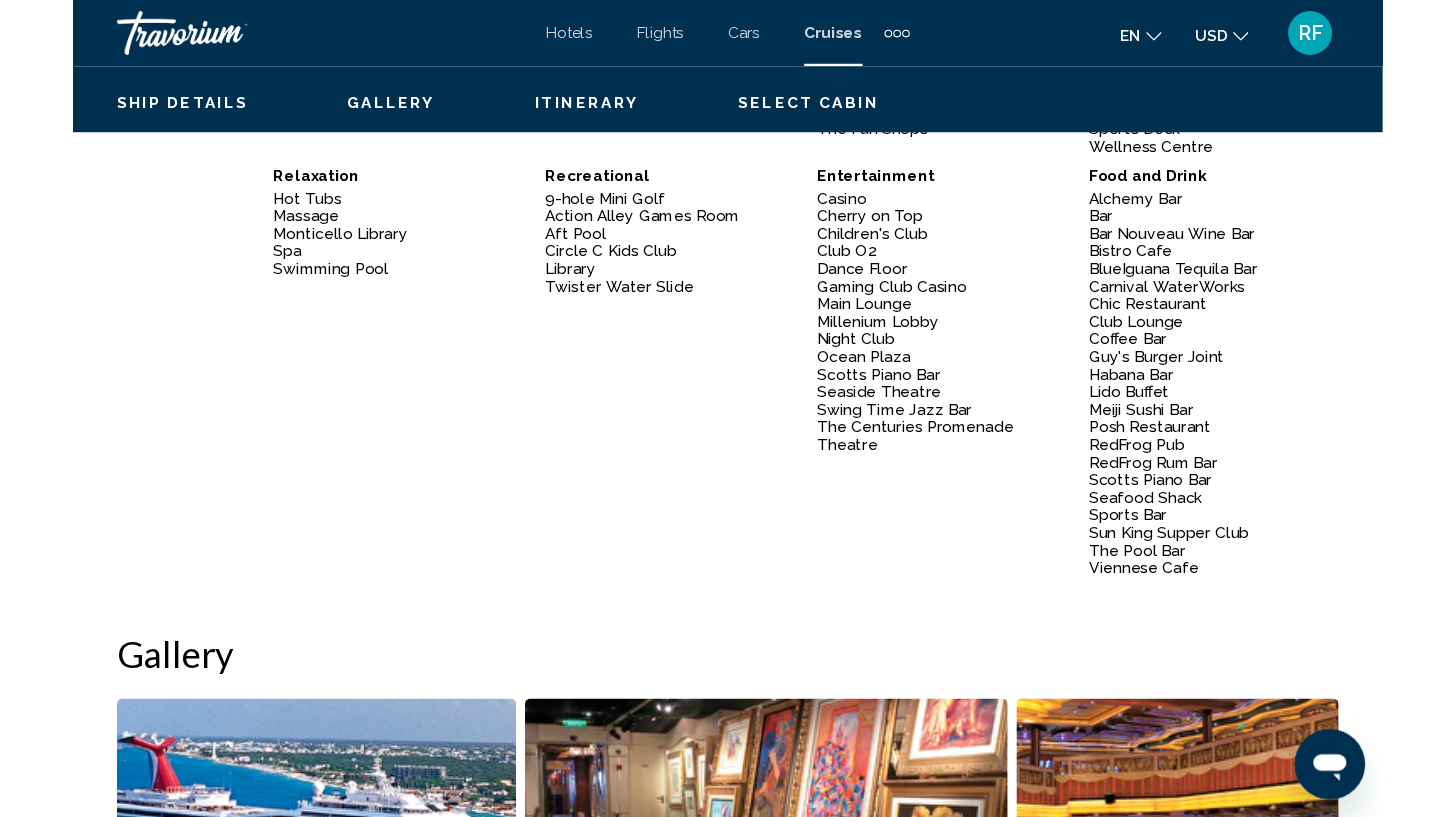 scroll, scrollTop: 0, scrollLeft: 0, axis: both 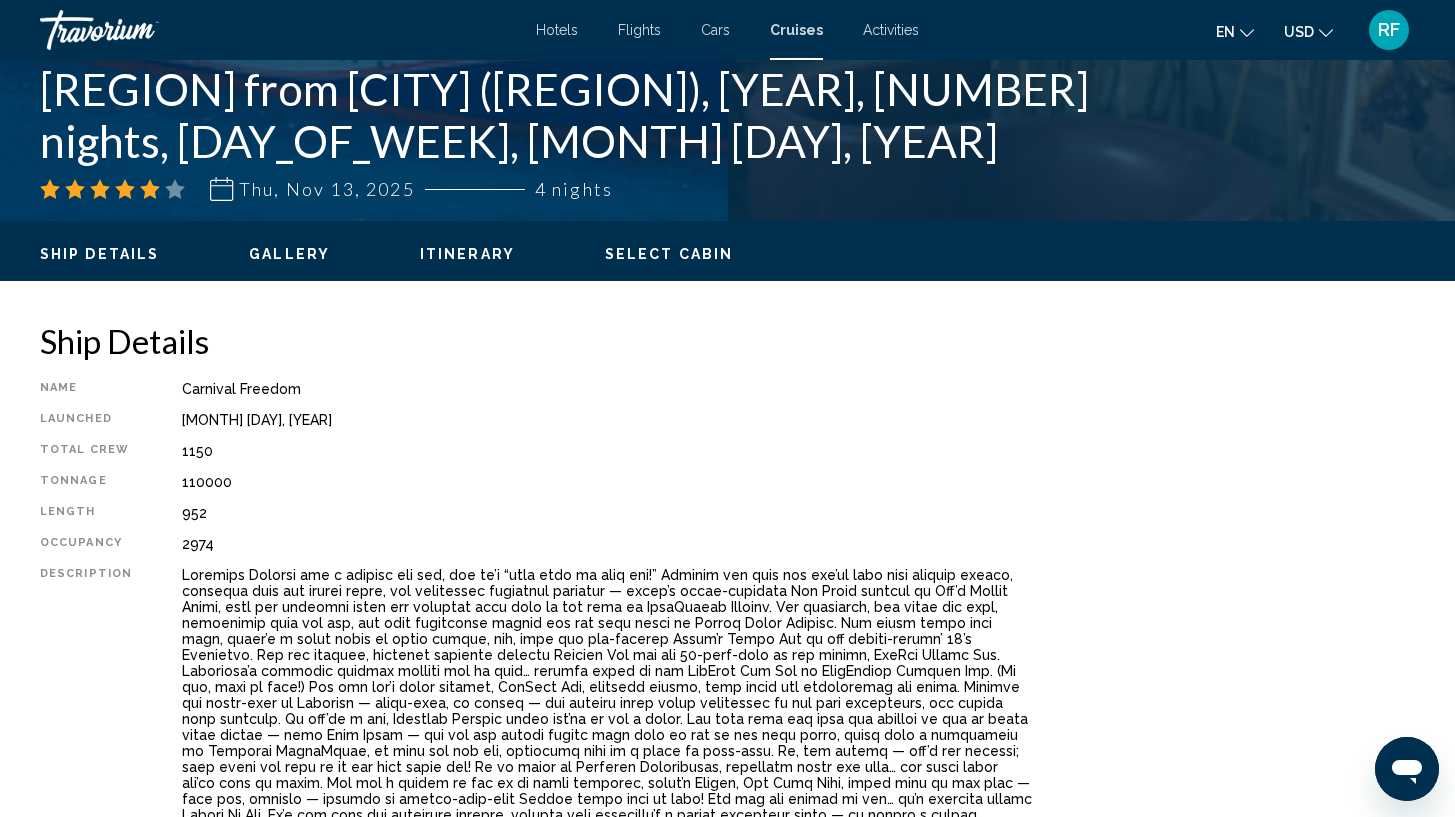 click on "Select Cabin" at bounding box center [669, 254] 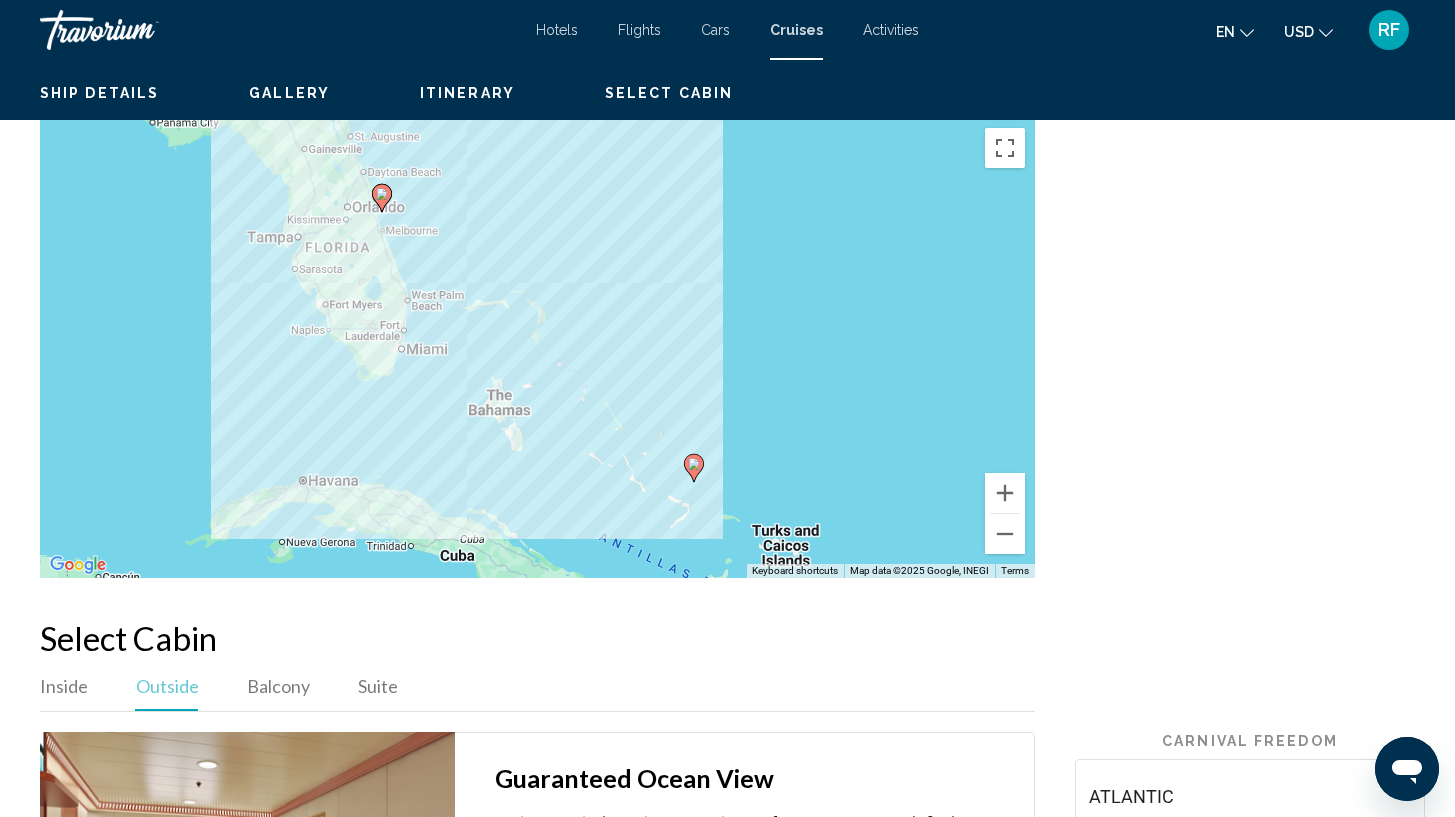 scroll, scrollTop: 3062, scrollLeft: 0, axis: vertical 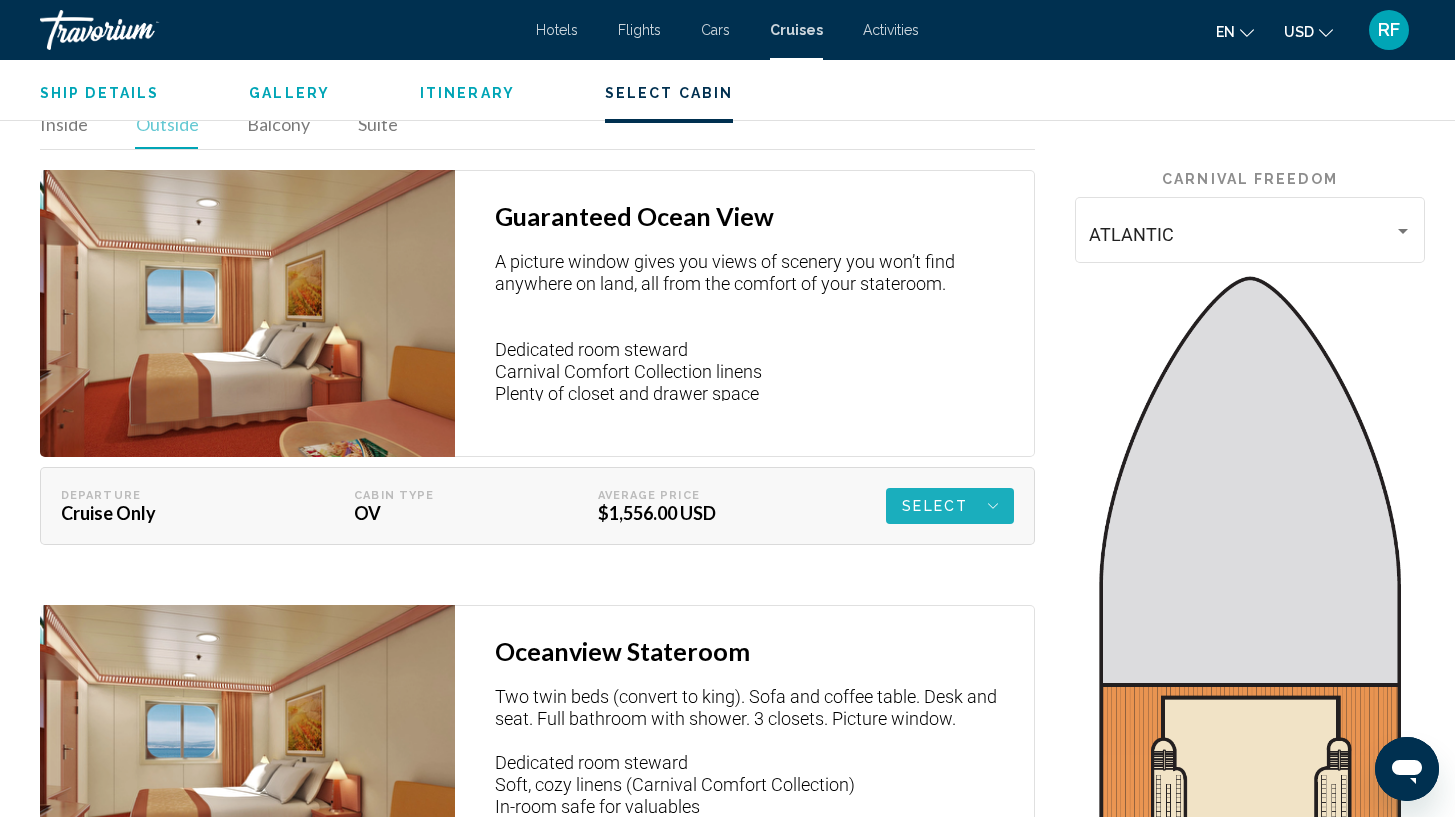 click on "Select" at bounding box center [950, 506] 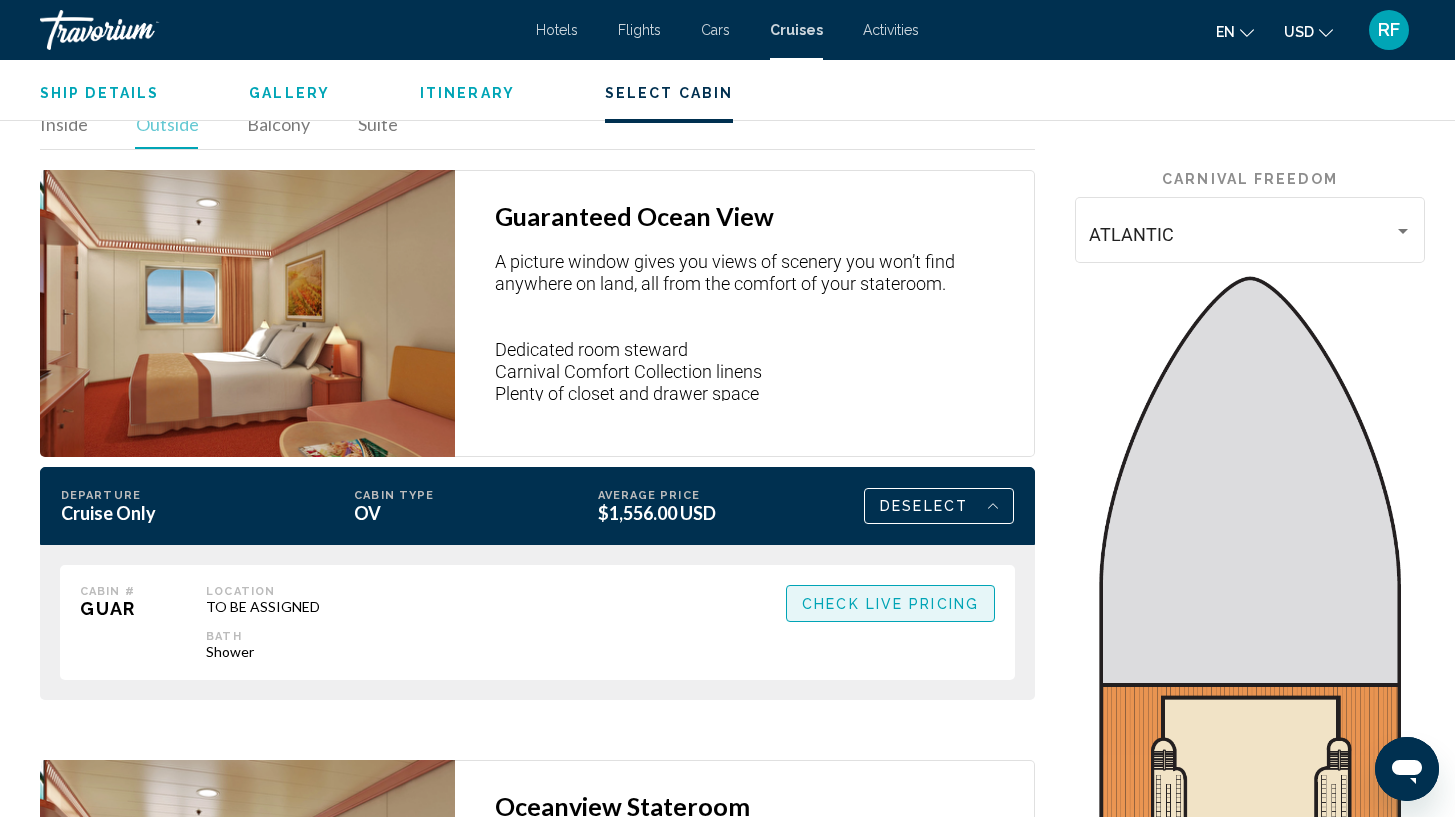 click on "Check Live Pricing" at bounding box center [890, 604] 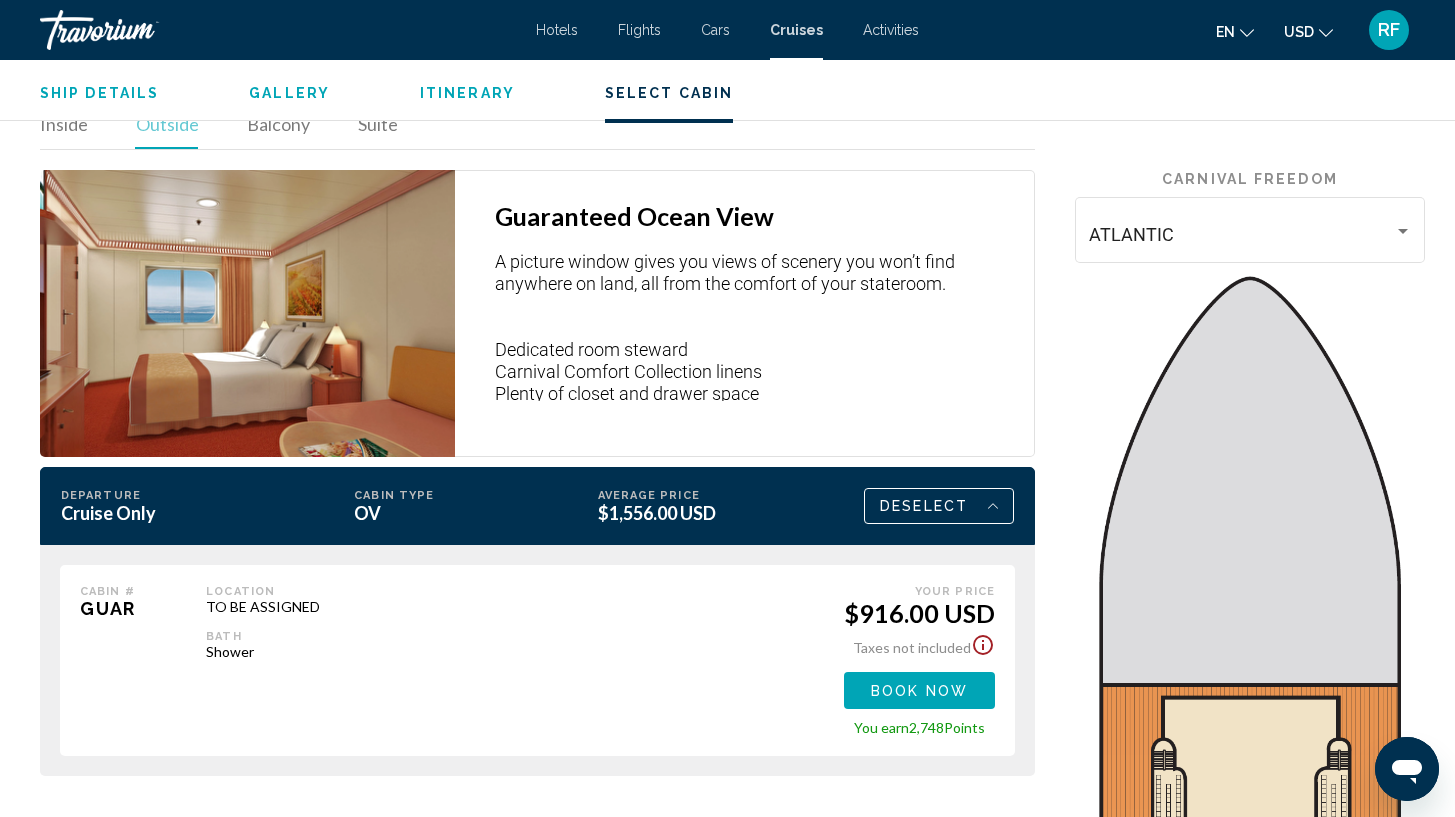 click 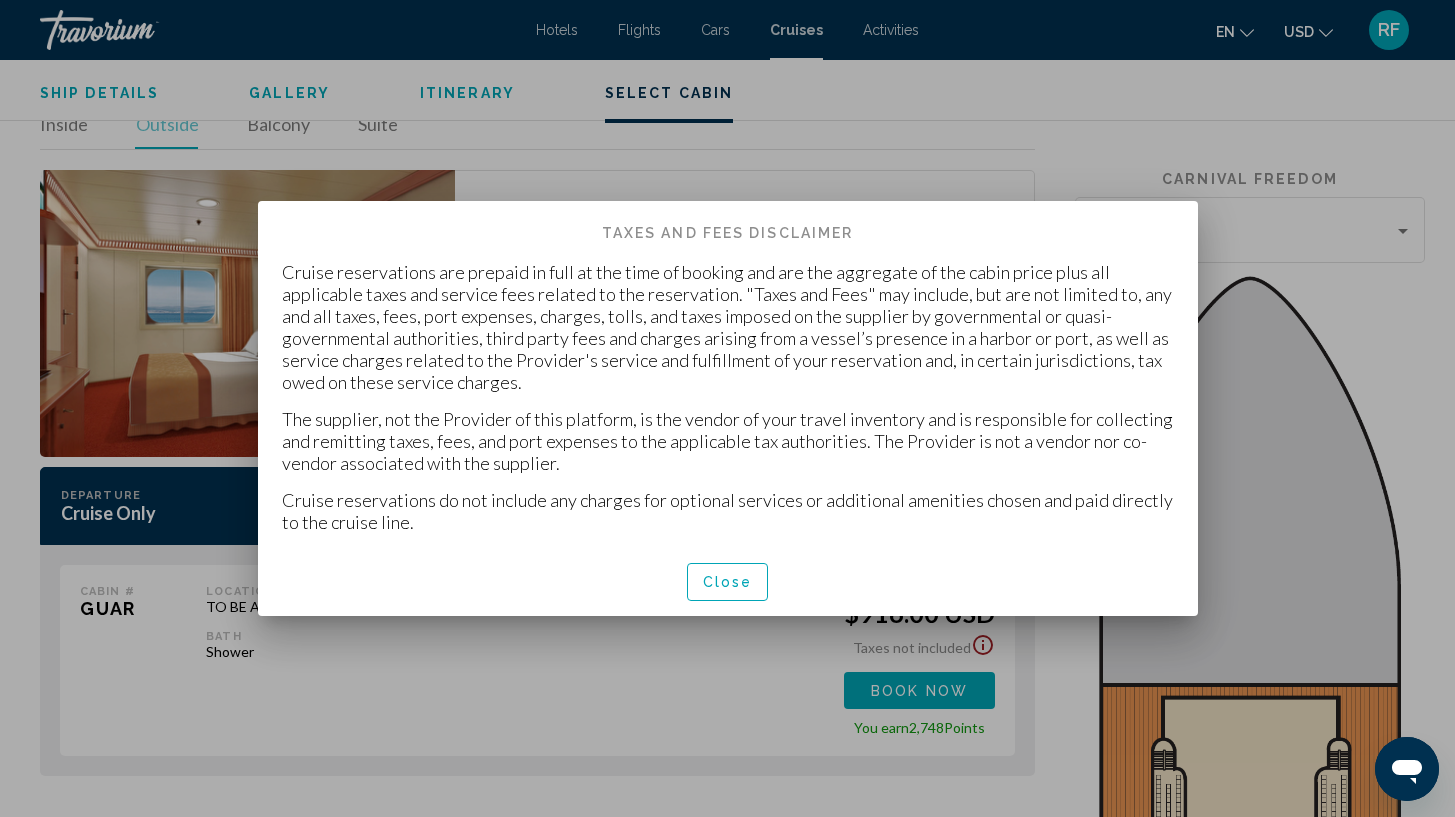 scroll, scrollTop: 0, scrollLeft: 0, axis: both 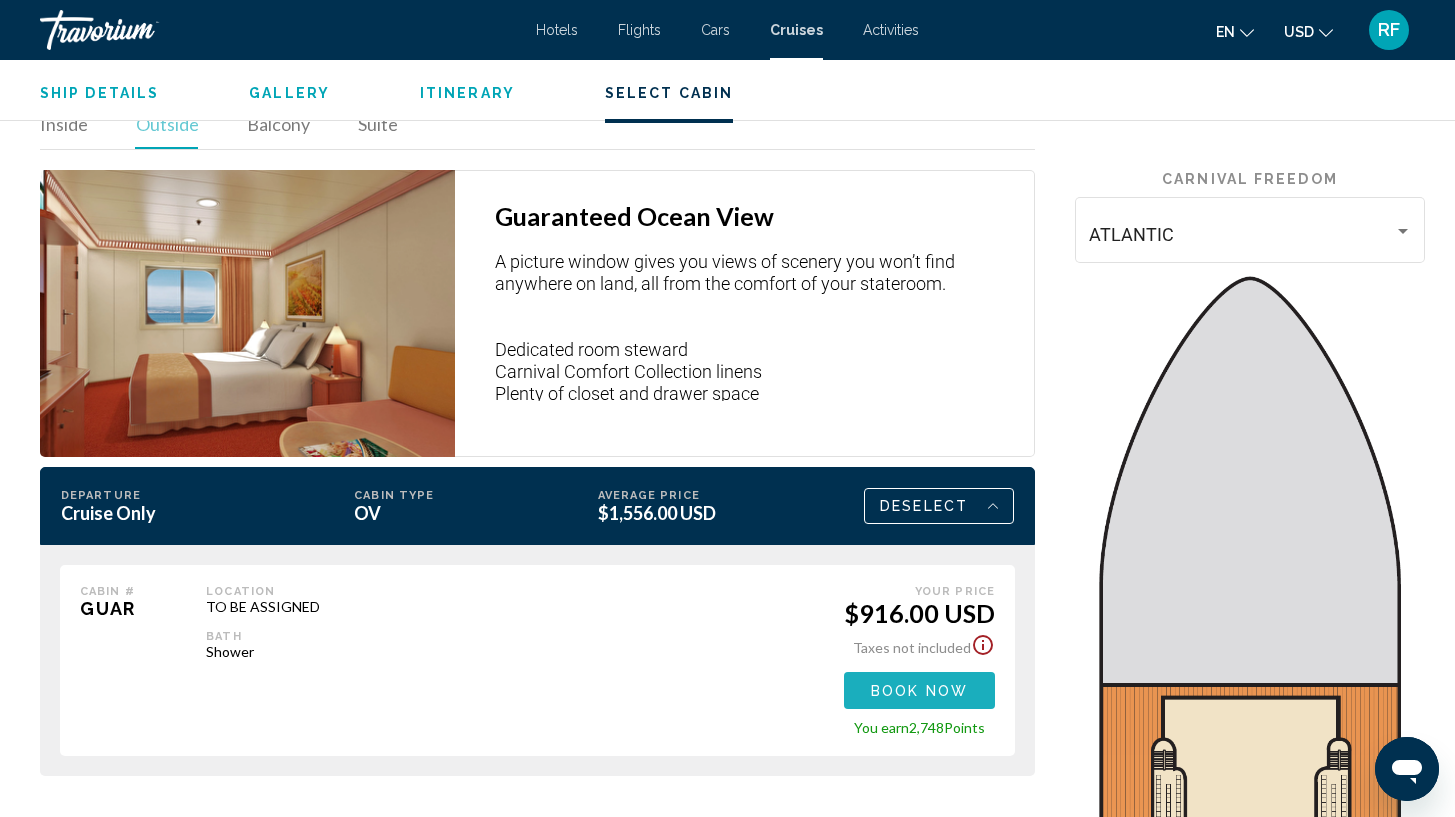 click on "Book now" at bounding box center (919, 691) 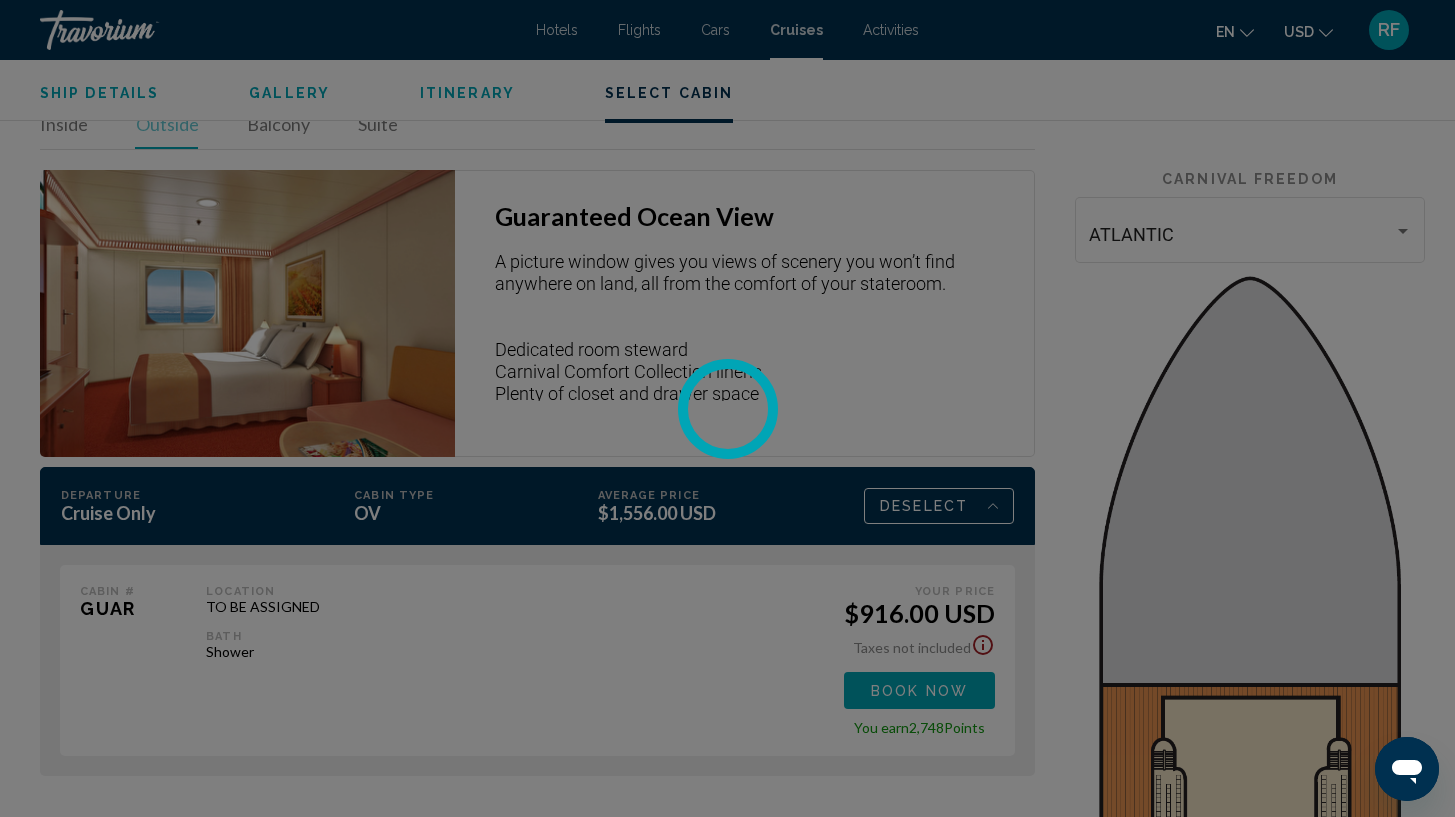scroll, scrollTop: 0, scrollLeft: 0, axis: both 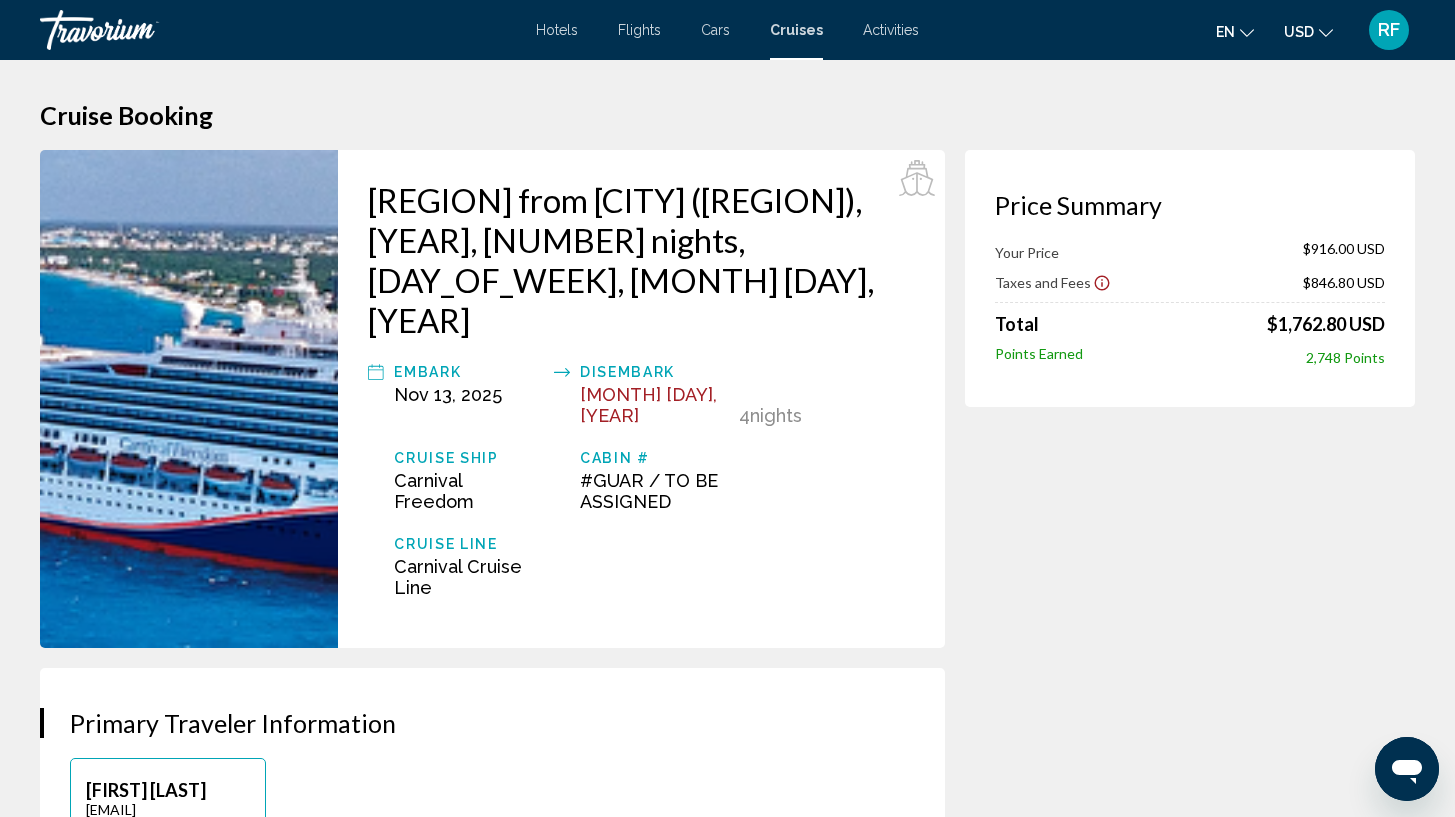 click on "Activities" at bounding box center [891, 30] 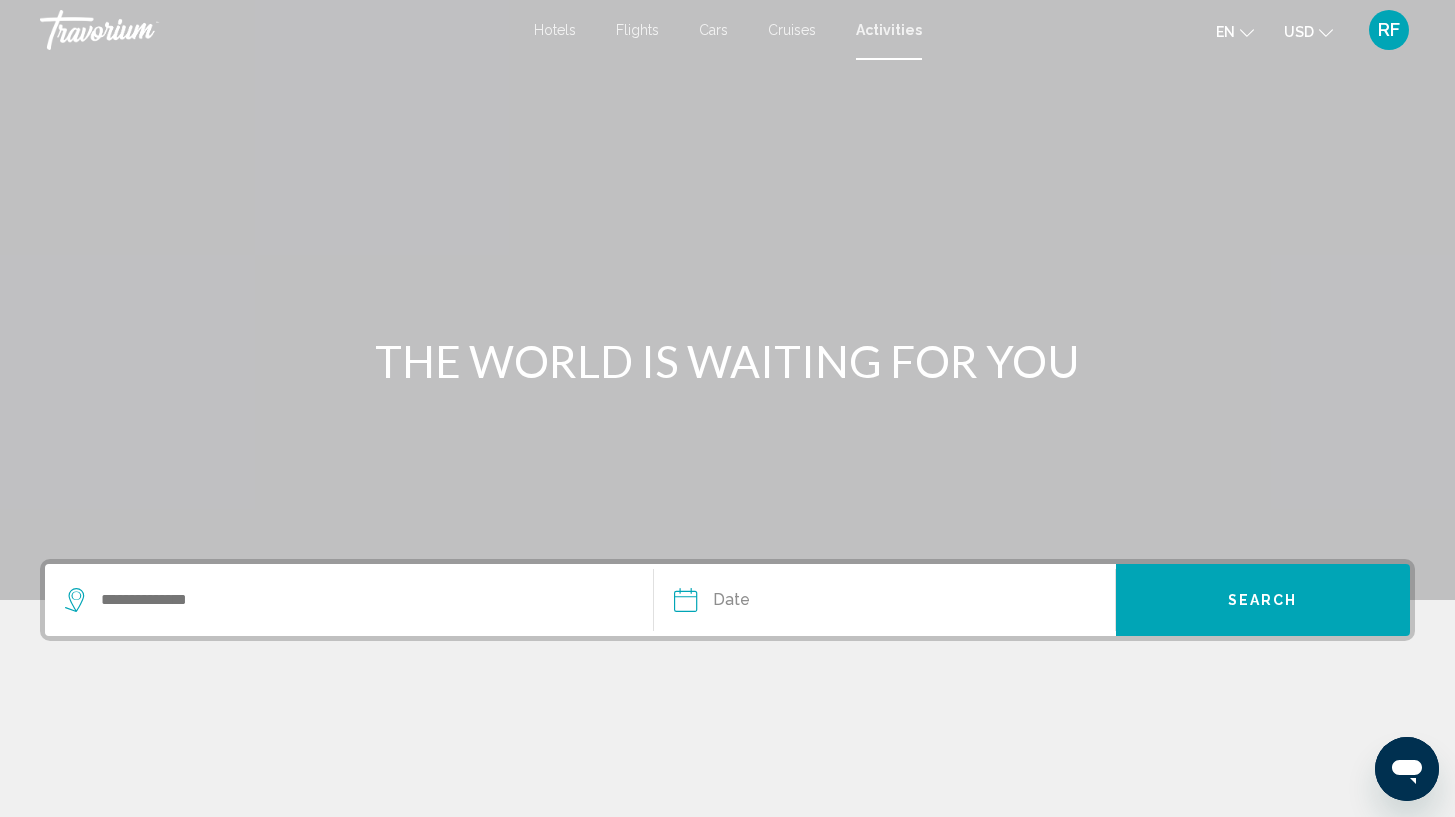 click on "Cruises" at bounding box center [792, 30] 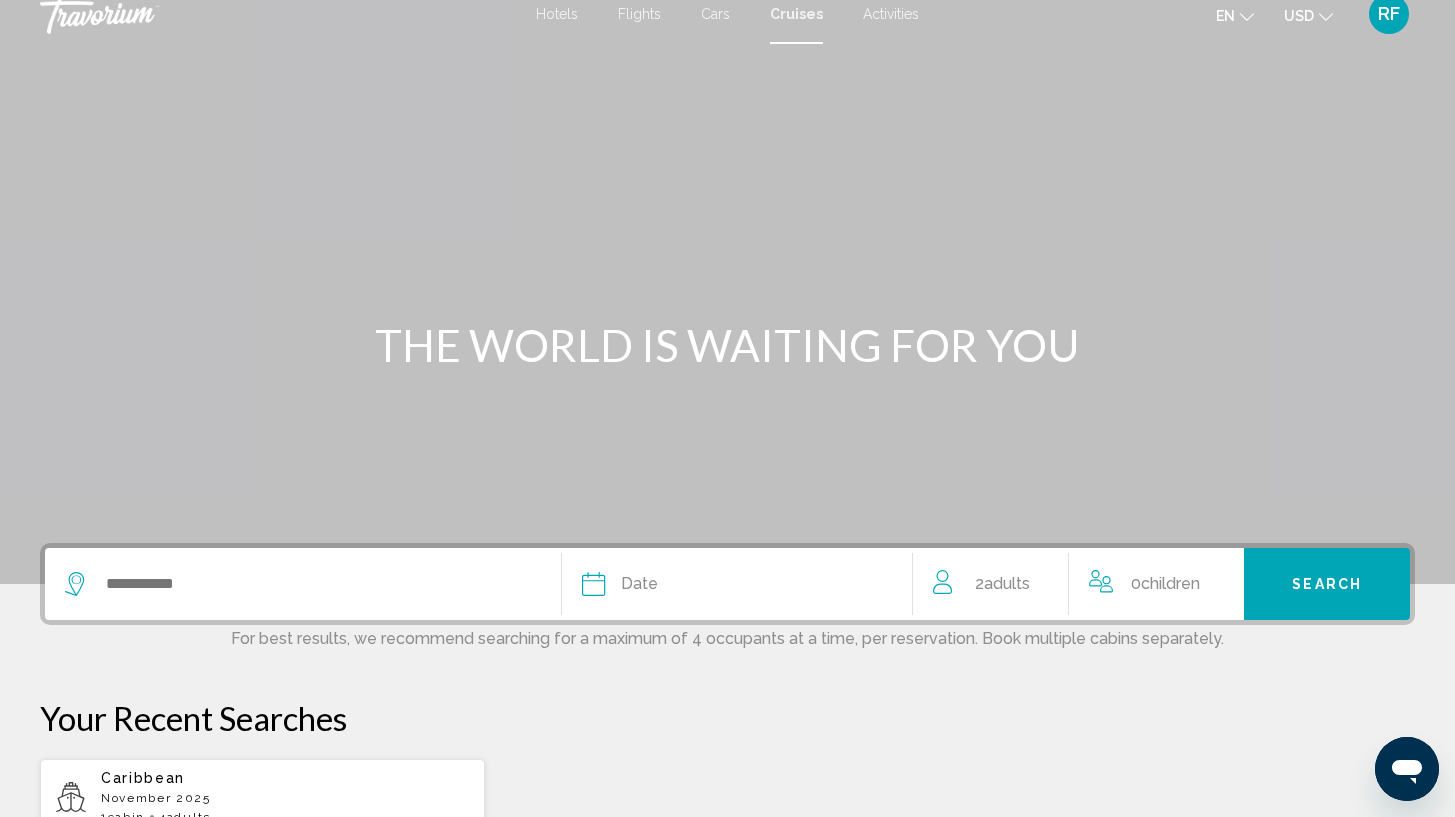 scroll, scrollTop: 0, scrollLeft: 0, axis: both 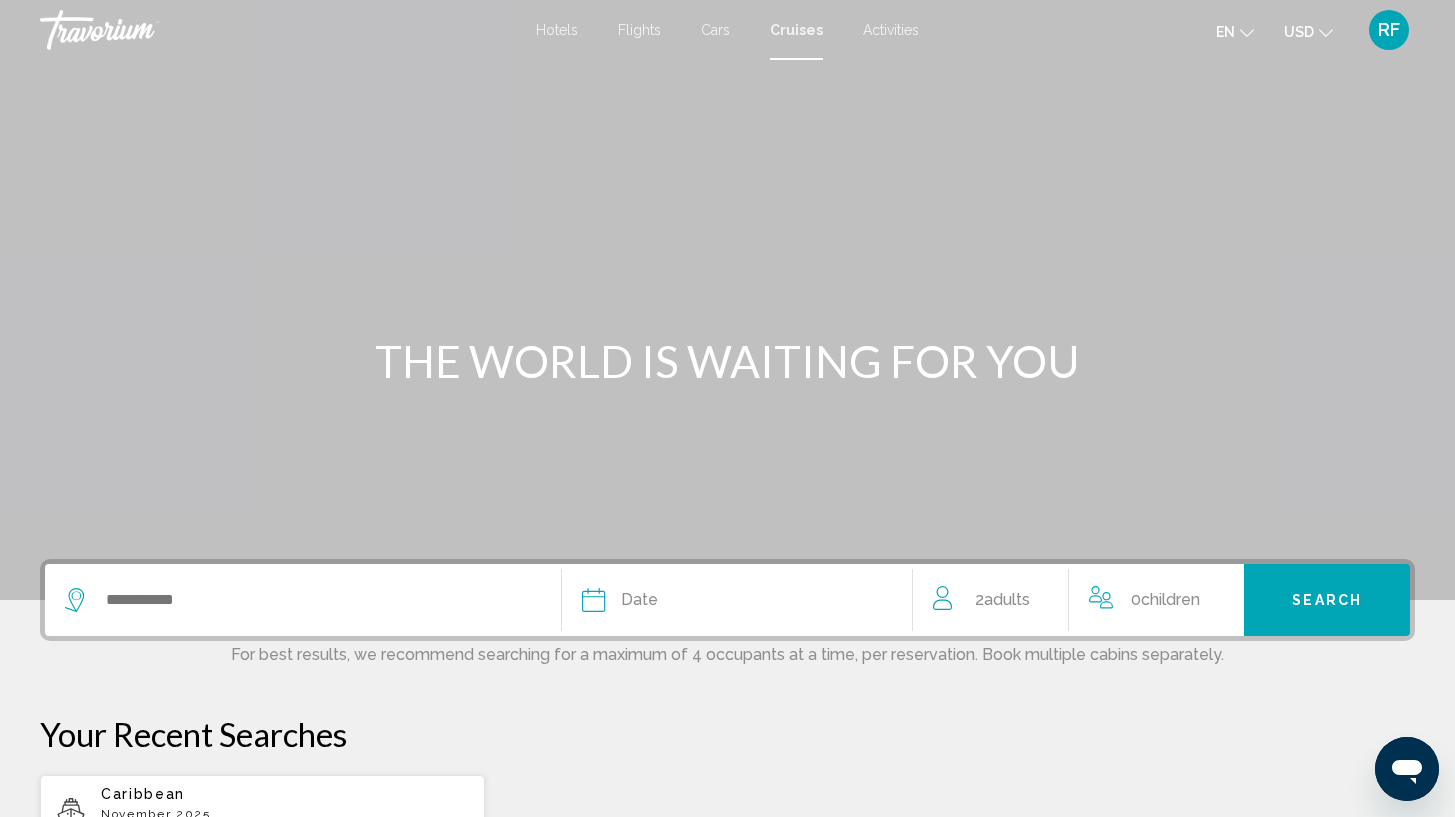 click on "Cars" at bounding box center [715, 30] 